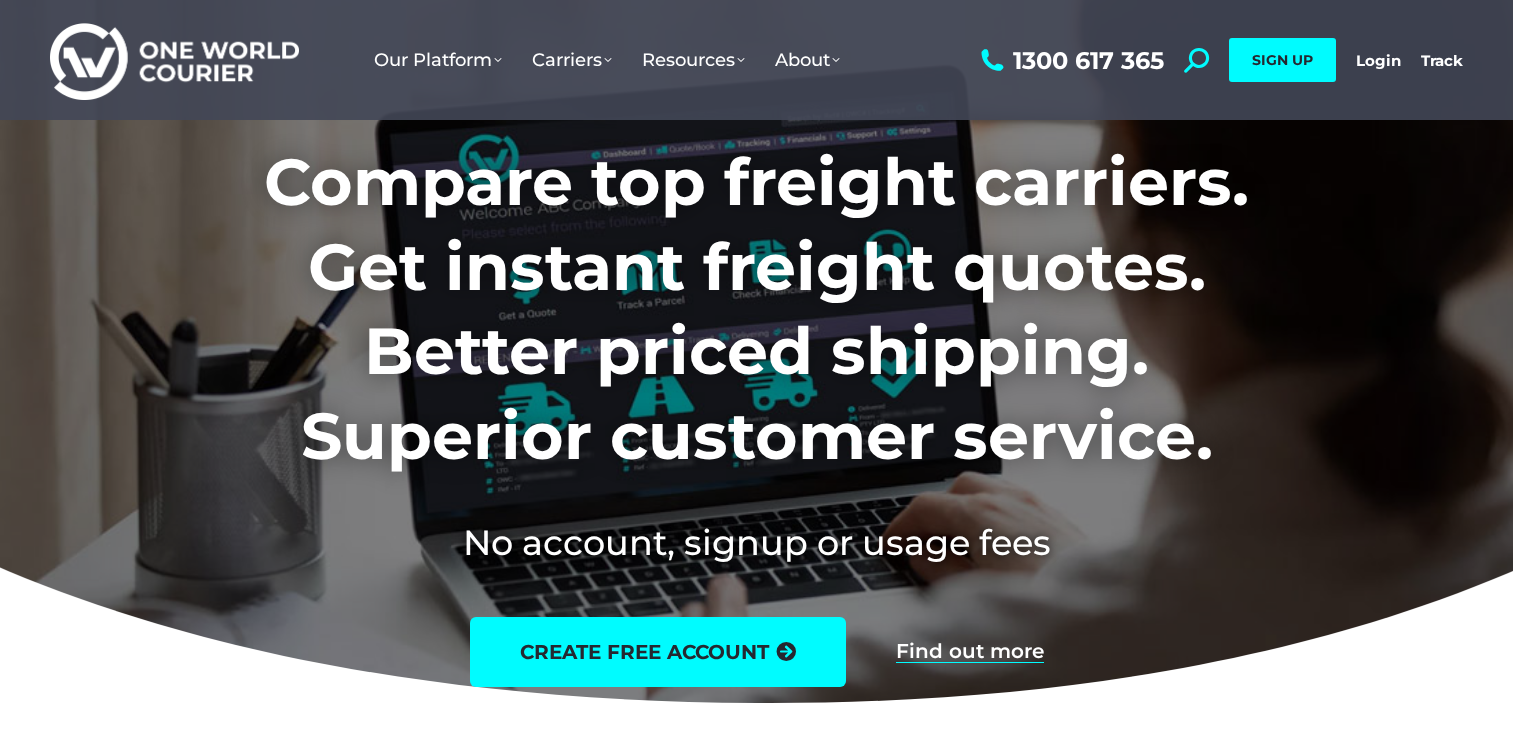 scroll, scrollTop: 0, scrollLeft: 0, axis: both 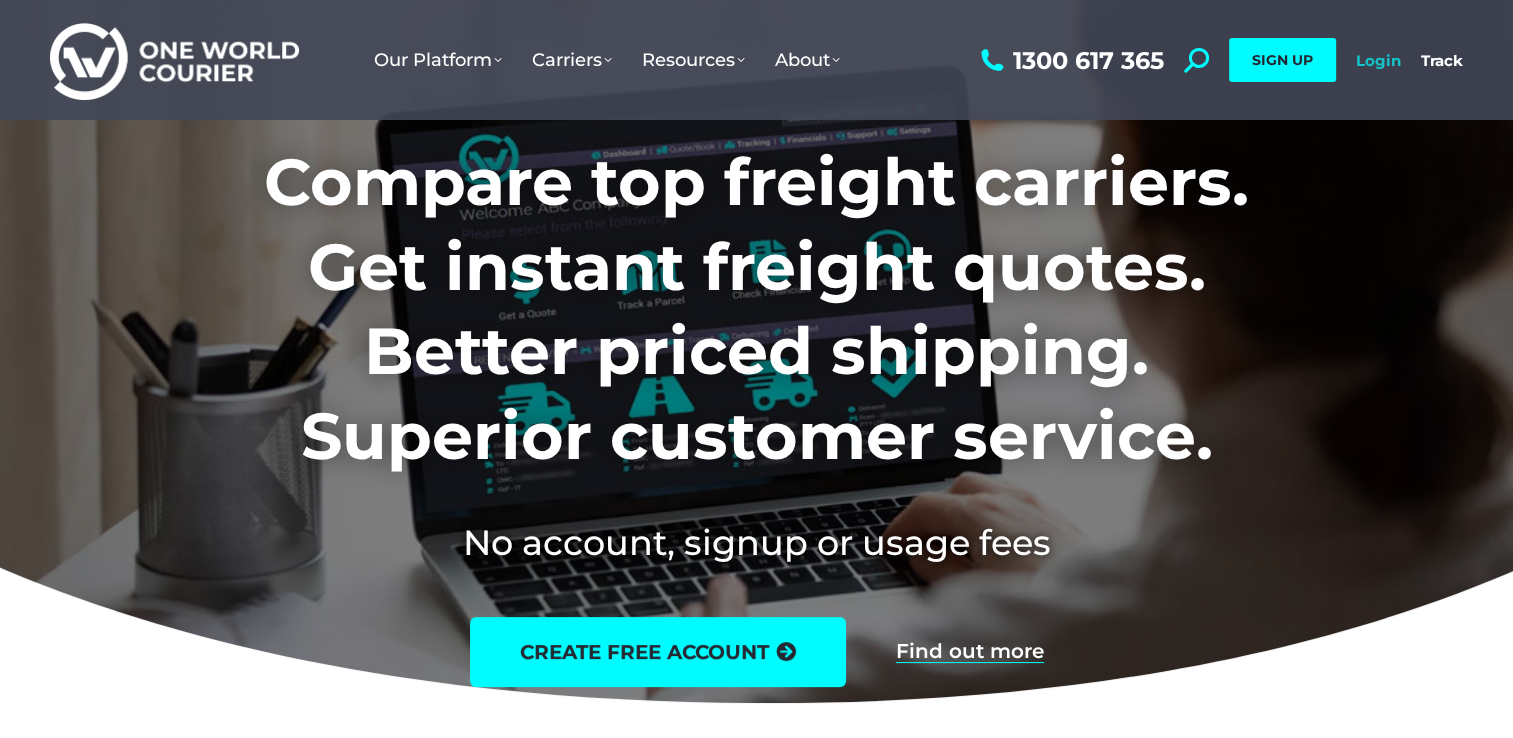 click on "Login" at bounding box center [1378, 60] 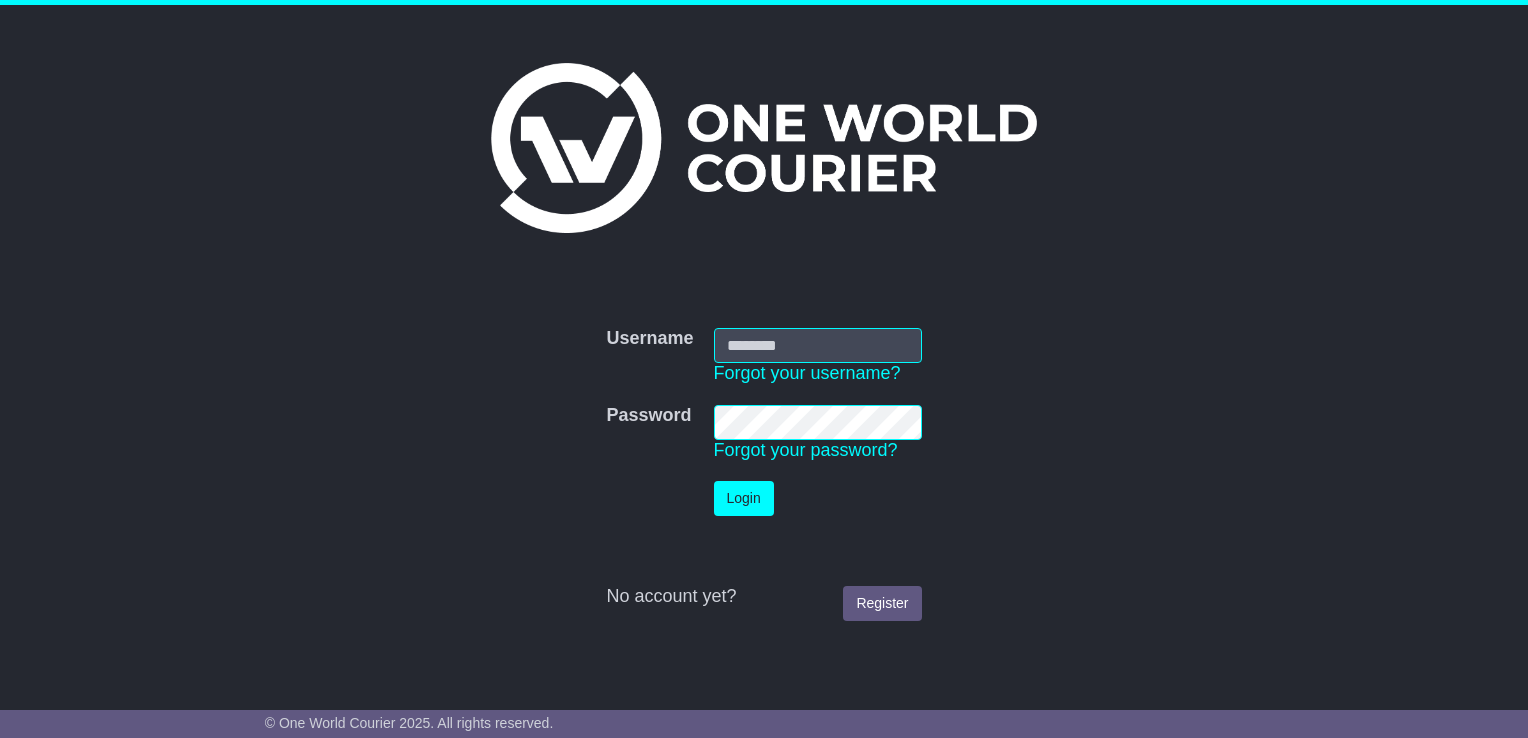 scroll, scrollTop: 0, scrollLeft: 0, axis: both 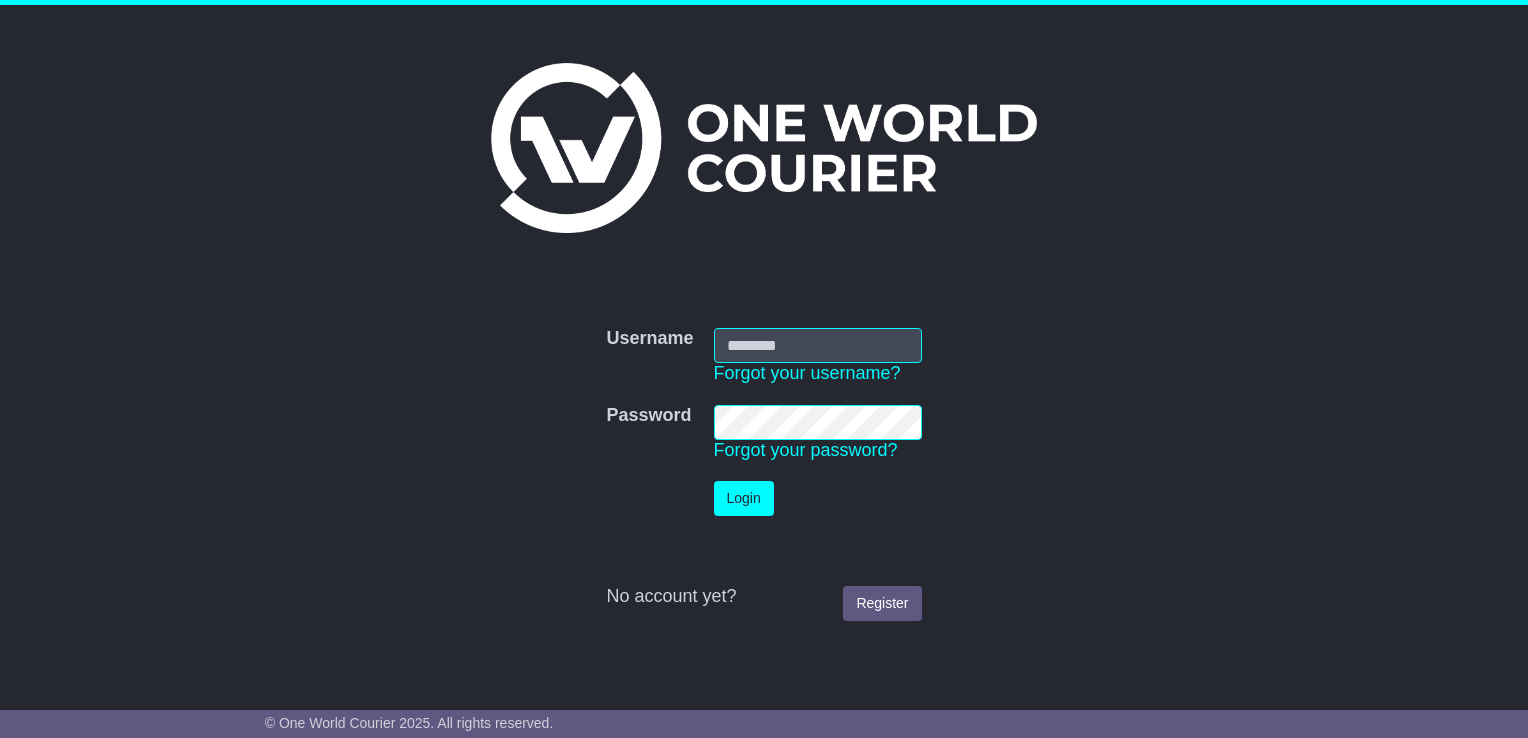 type on "**********" 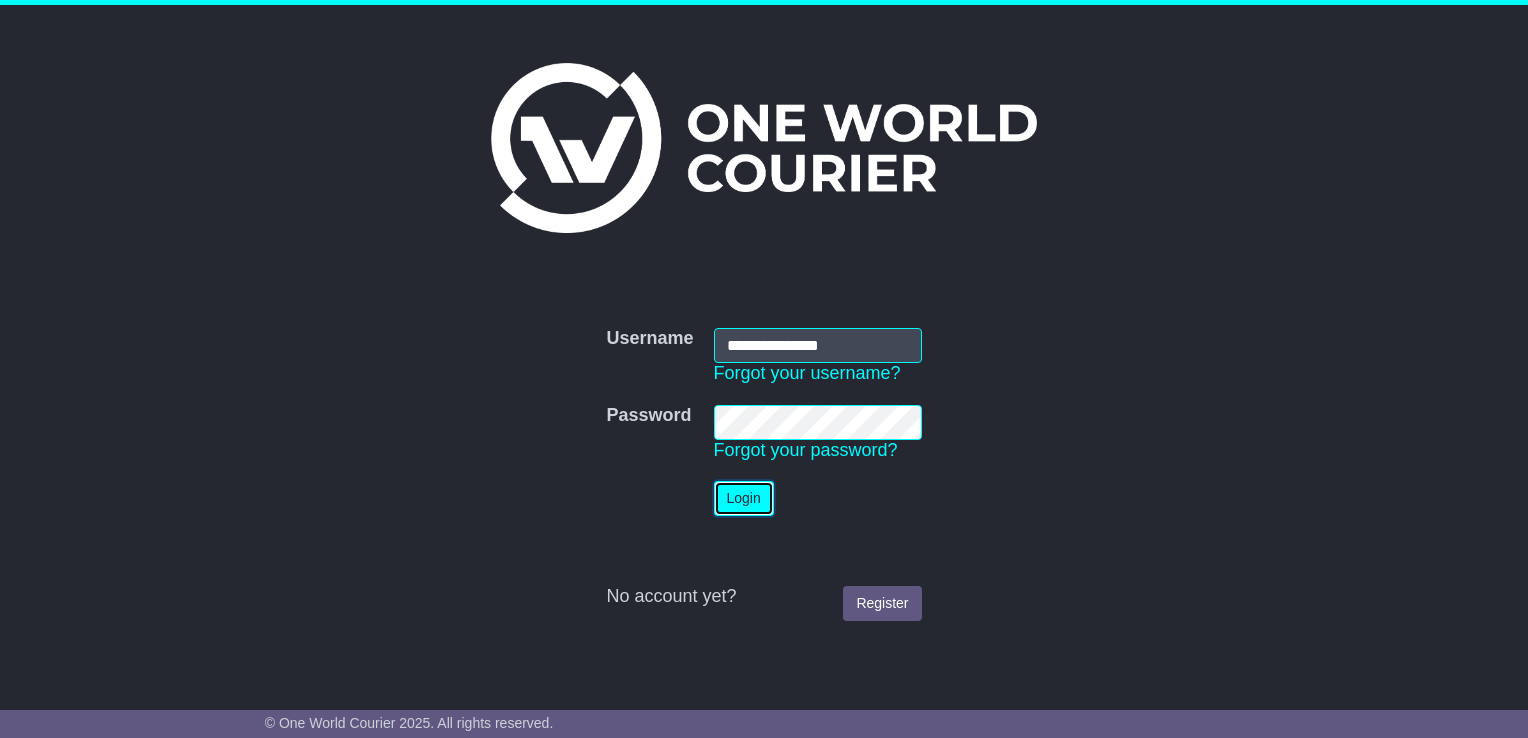 click on "Login" at bounding box center (744, 498) 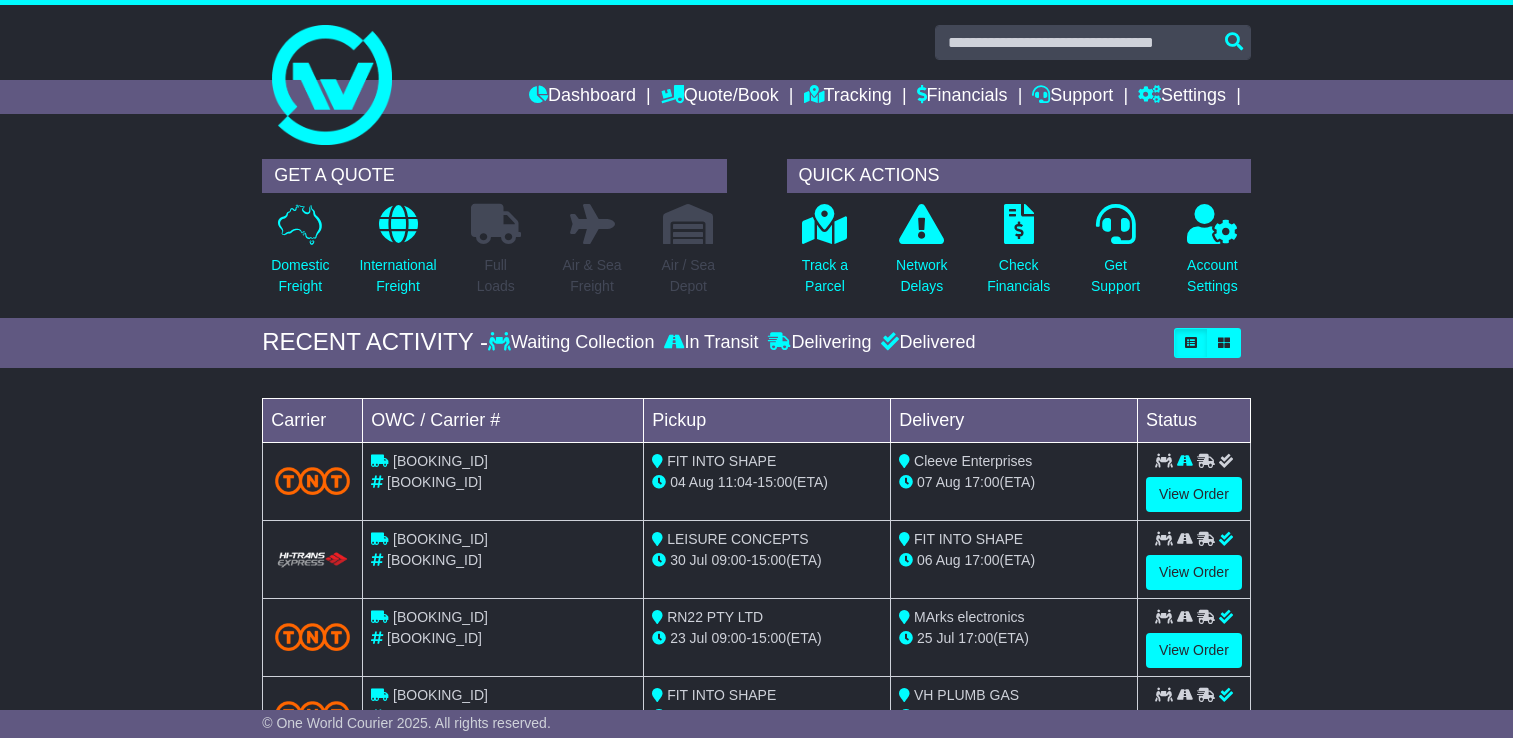scroll, scrollTop: 0, scrollLeft: 0, axis: both 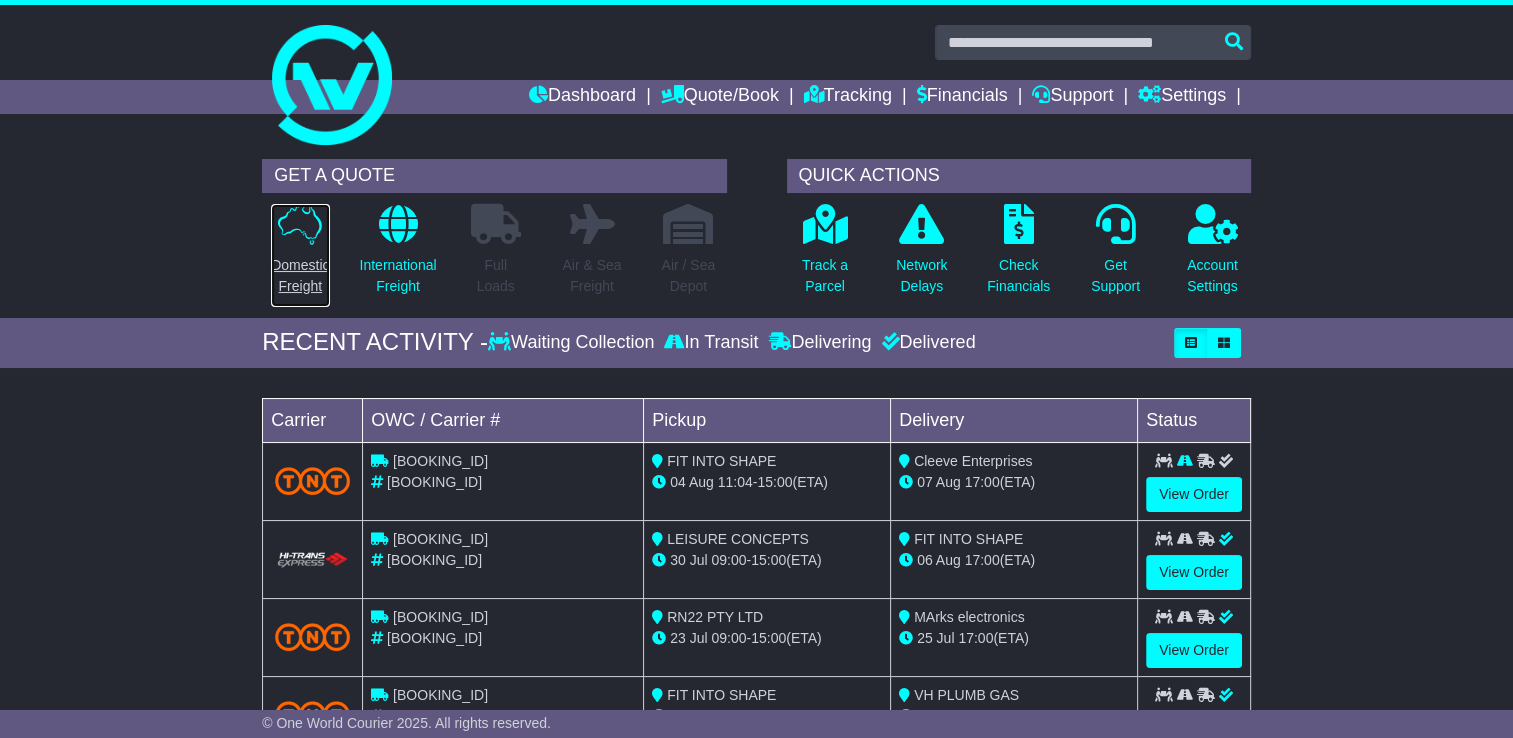 click at bounding box center (300, 224) 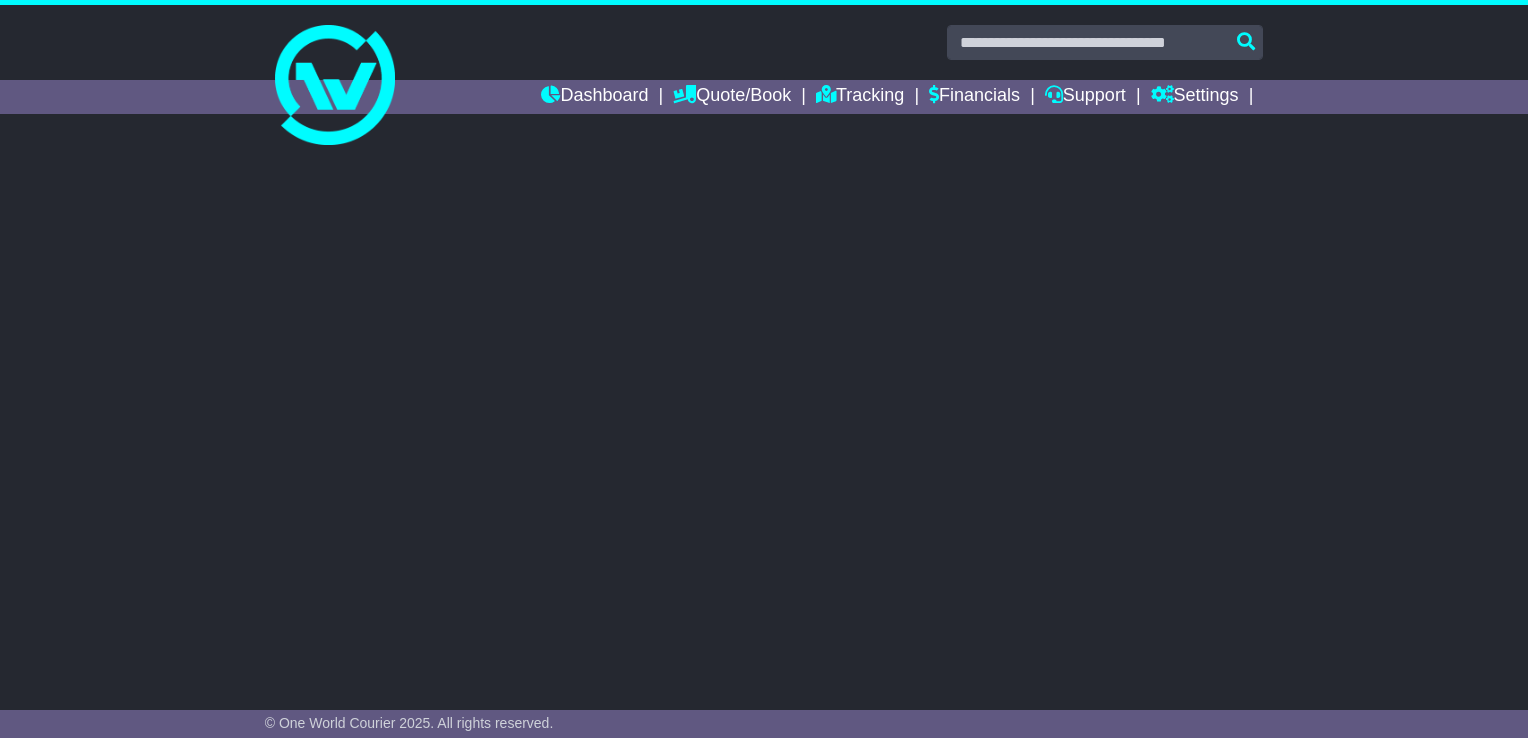 scroll, scrollTop: 0, scrollLeft: 0, axis: both 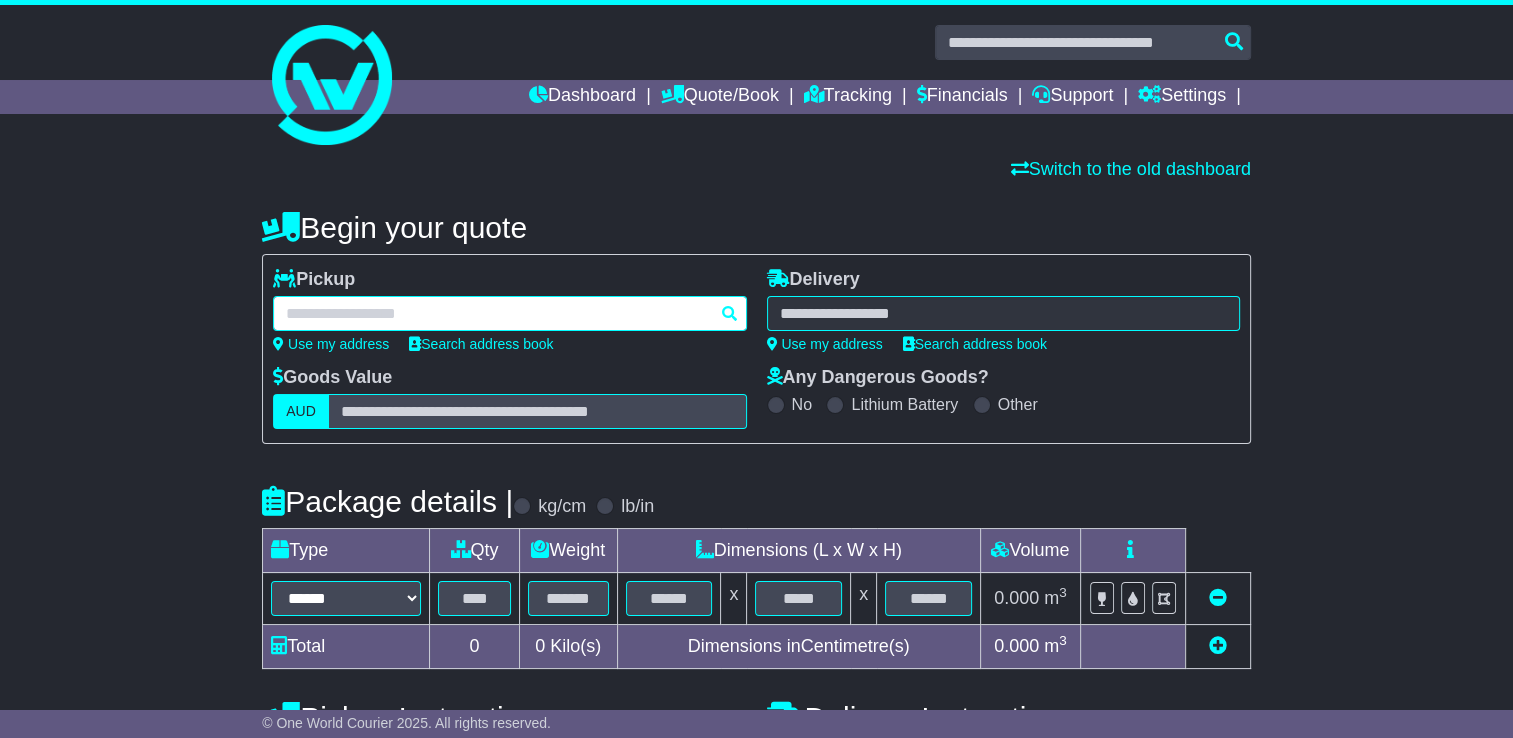 click at bounding box center [509, 313] 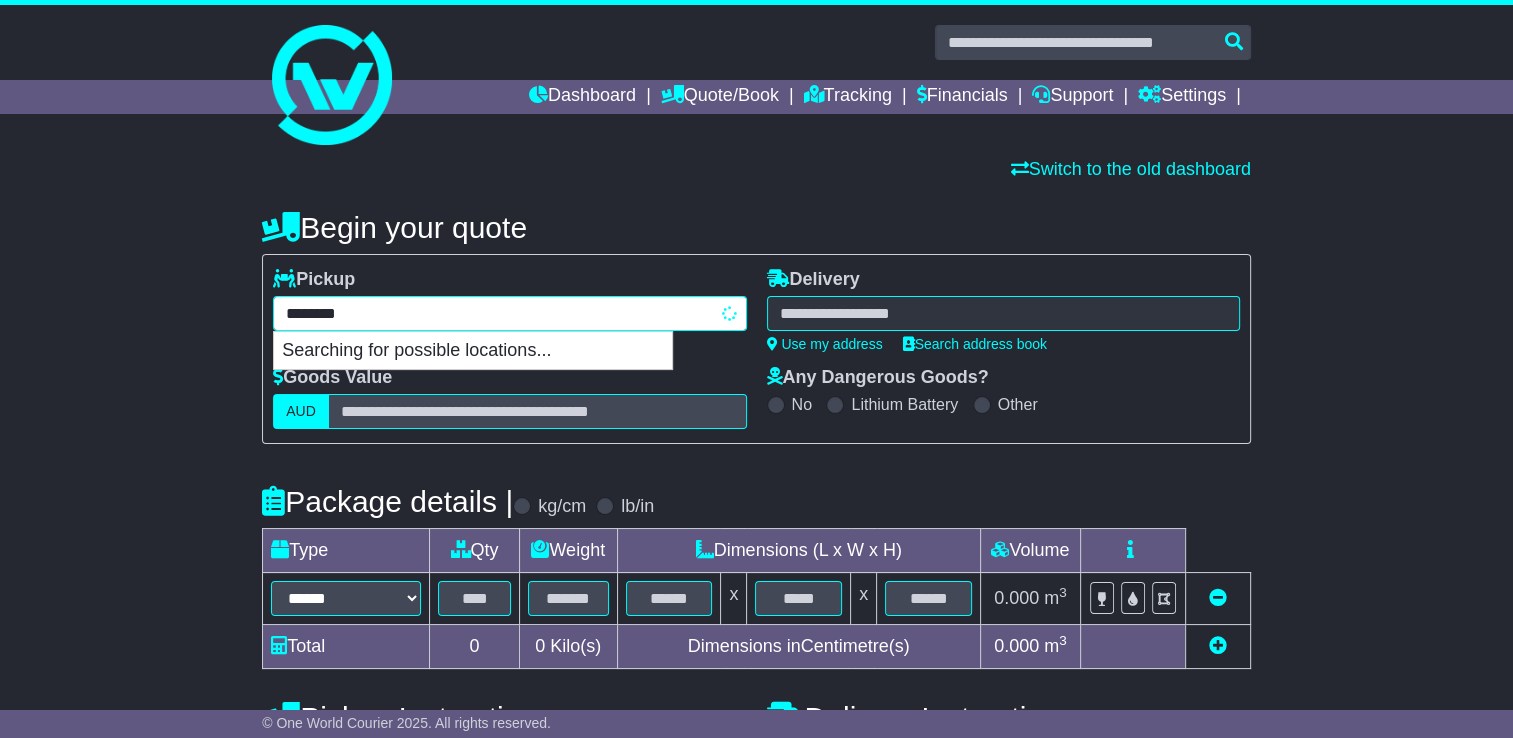 type on "*********" 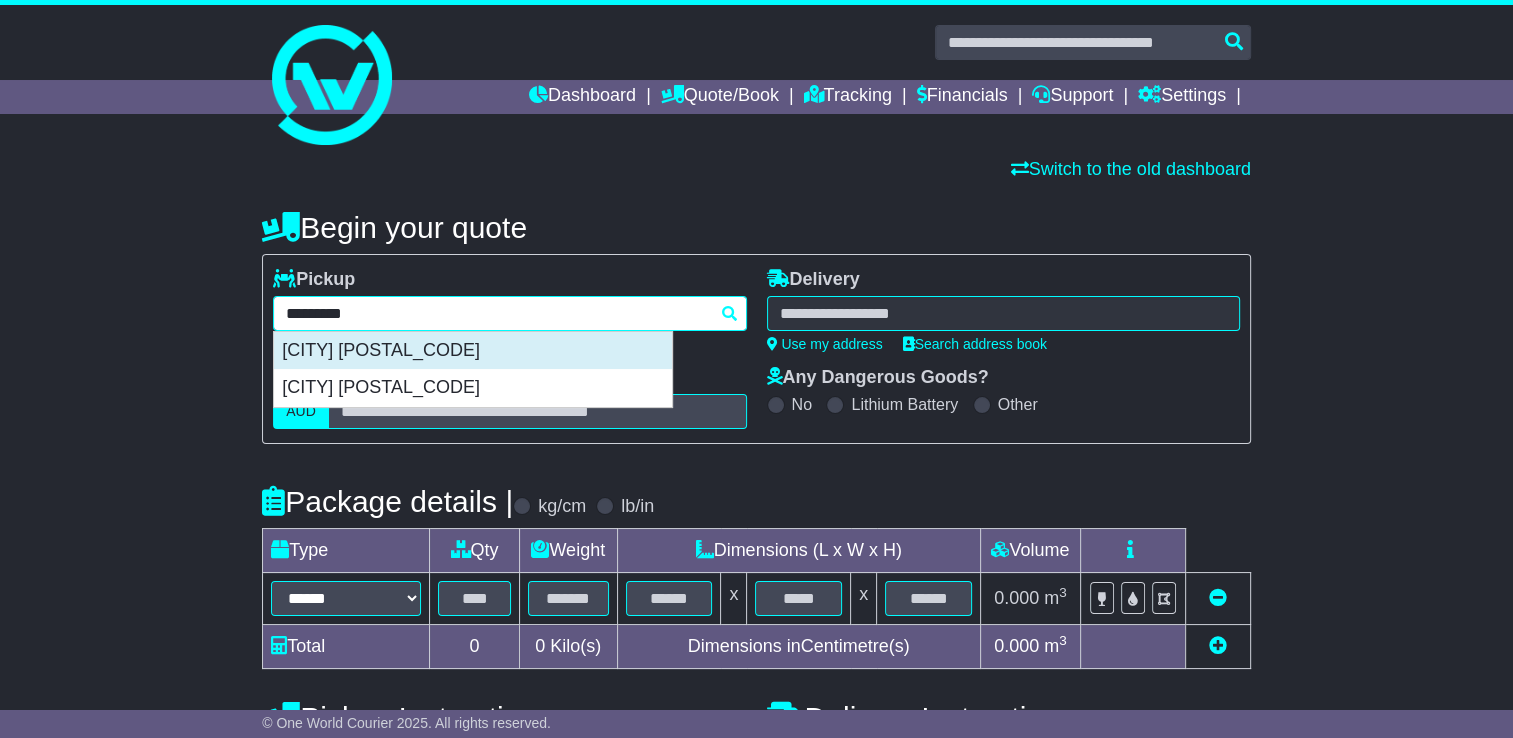 click on "[CITY] [POSTAL_CODE]" at bounding box center (473, 351) 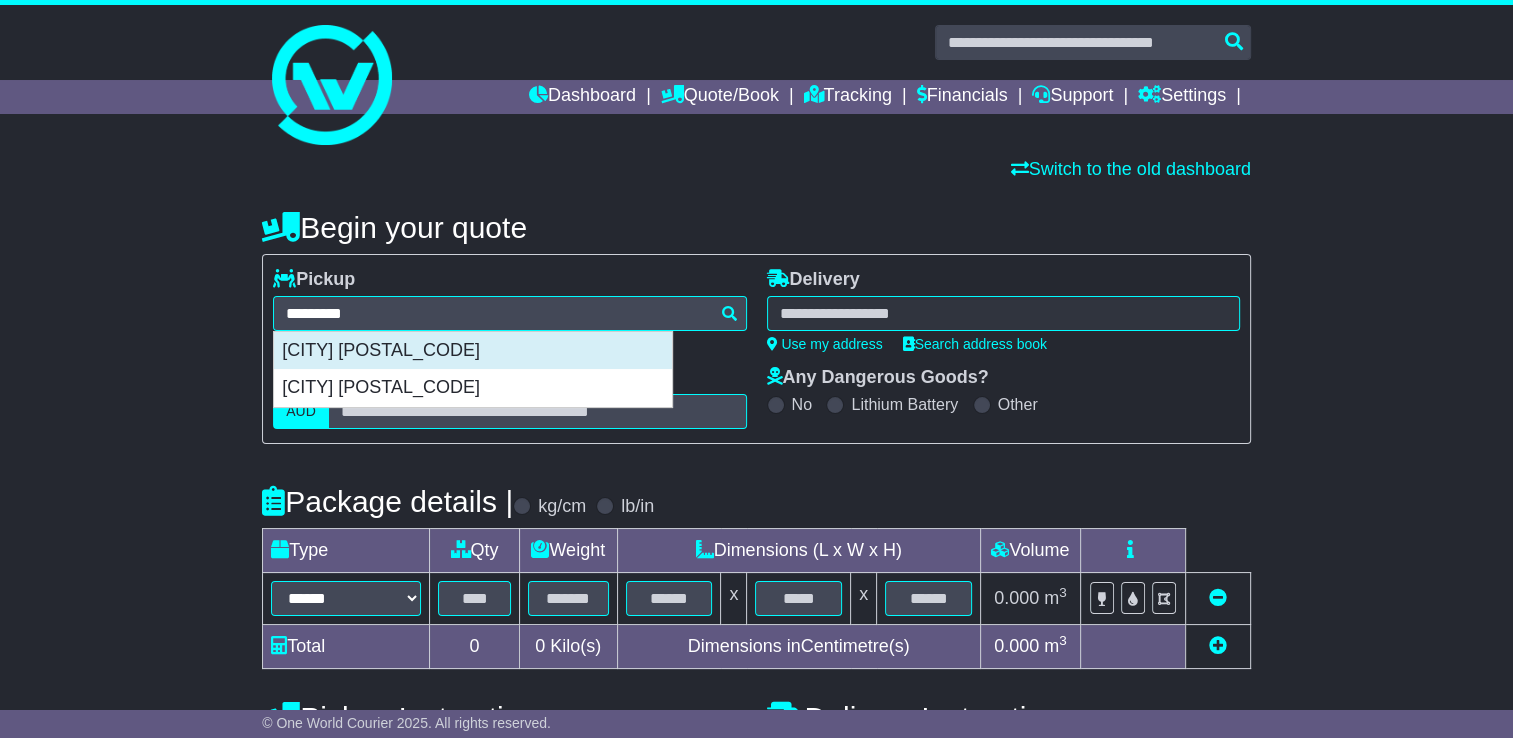 type on "**********" 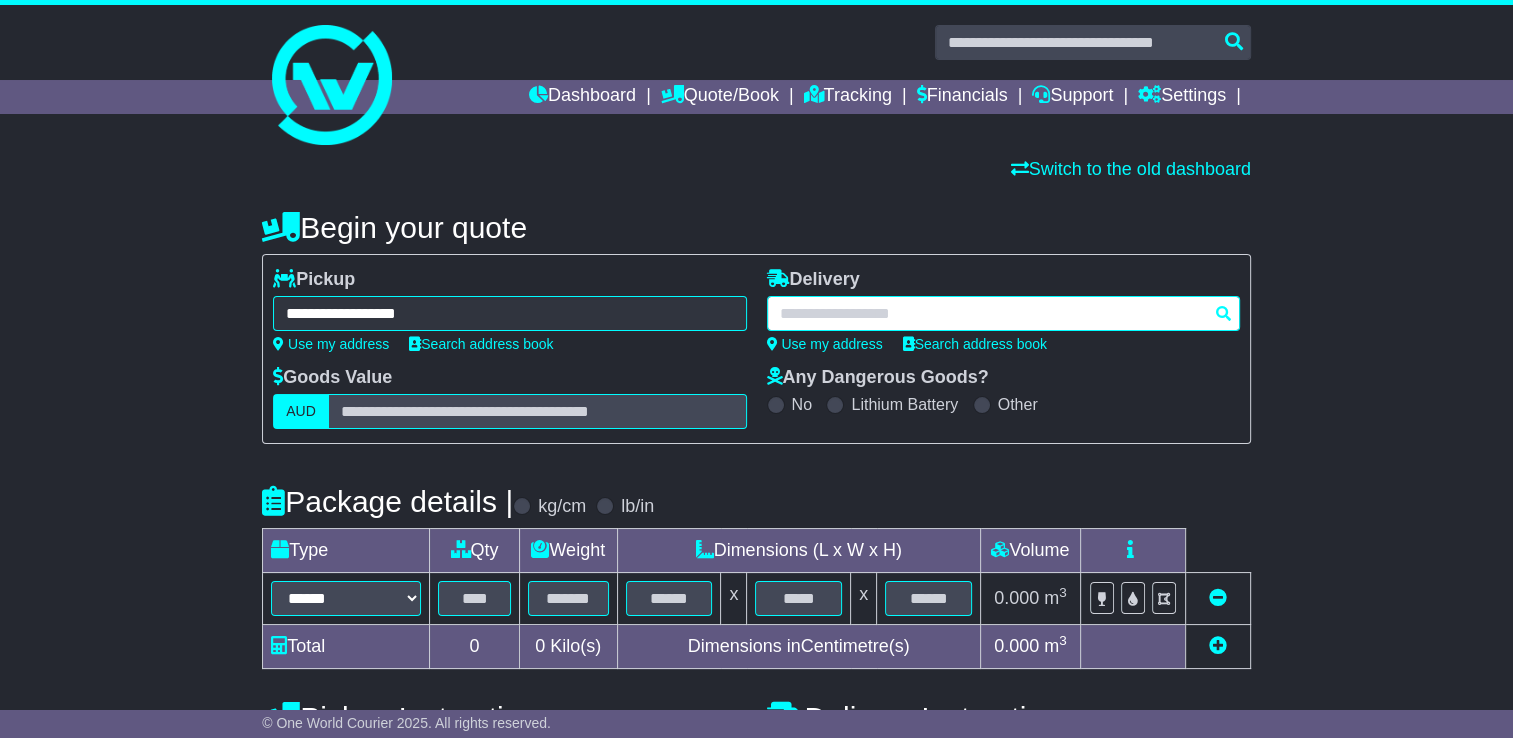 click at bounding box center (1003, 313) 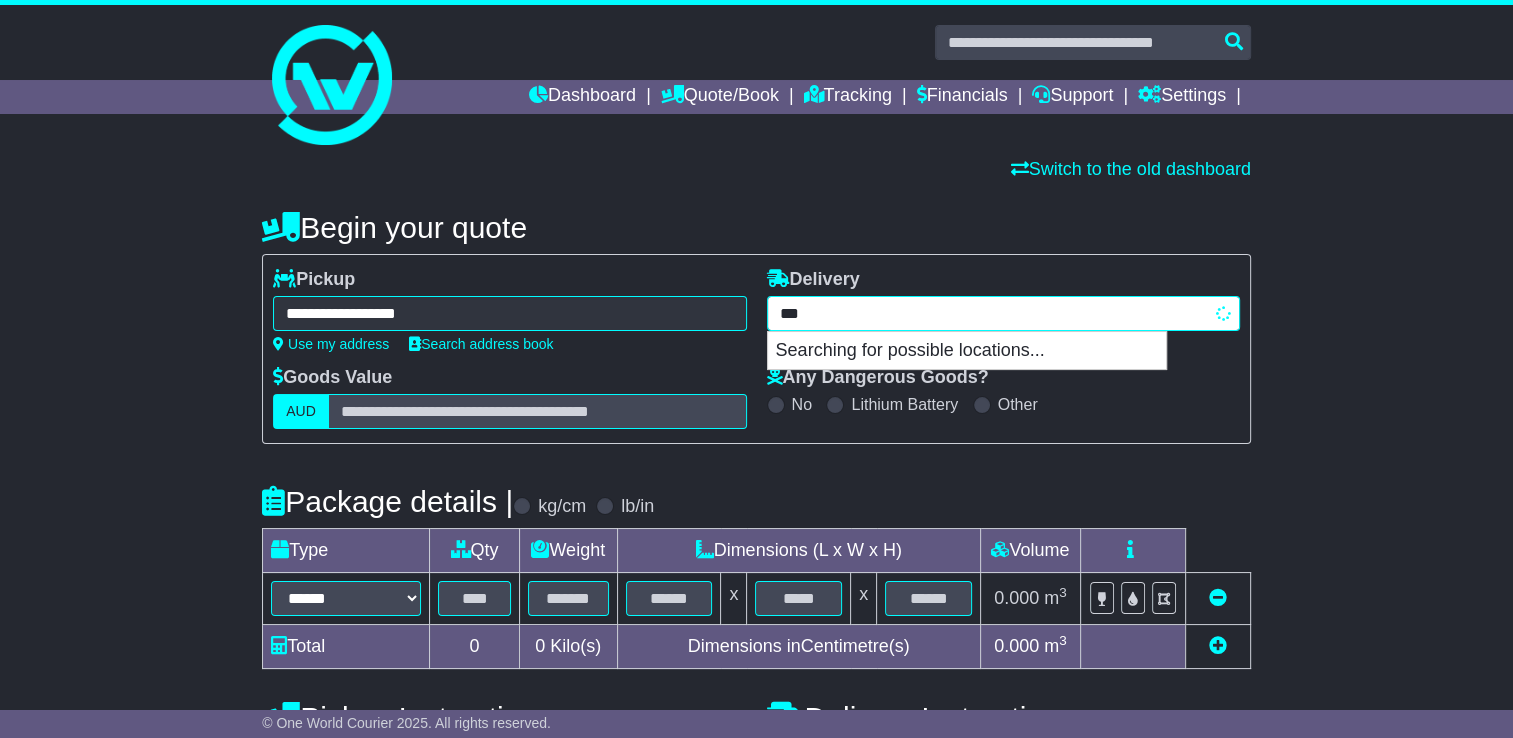 type on "****" 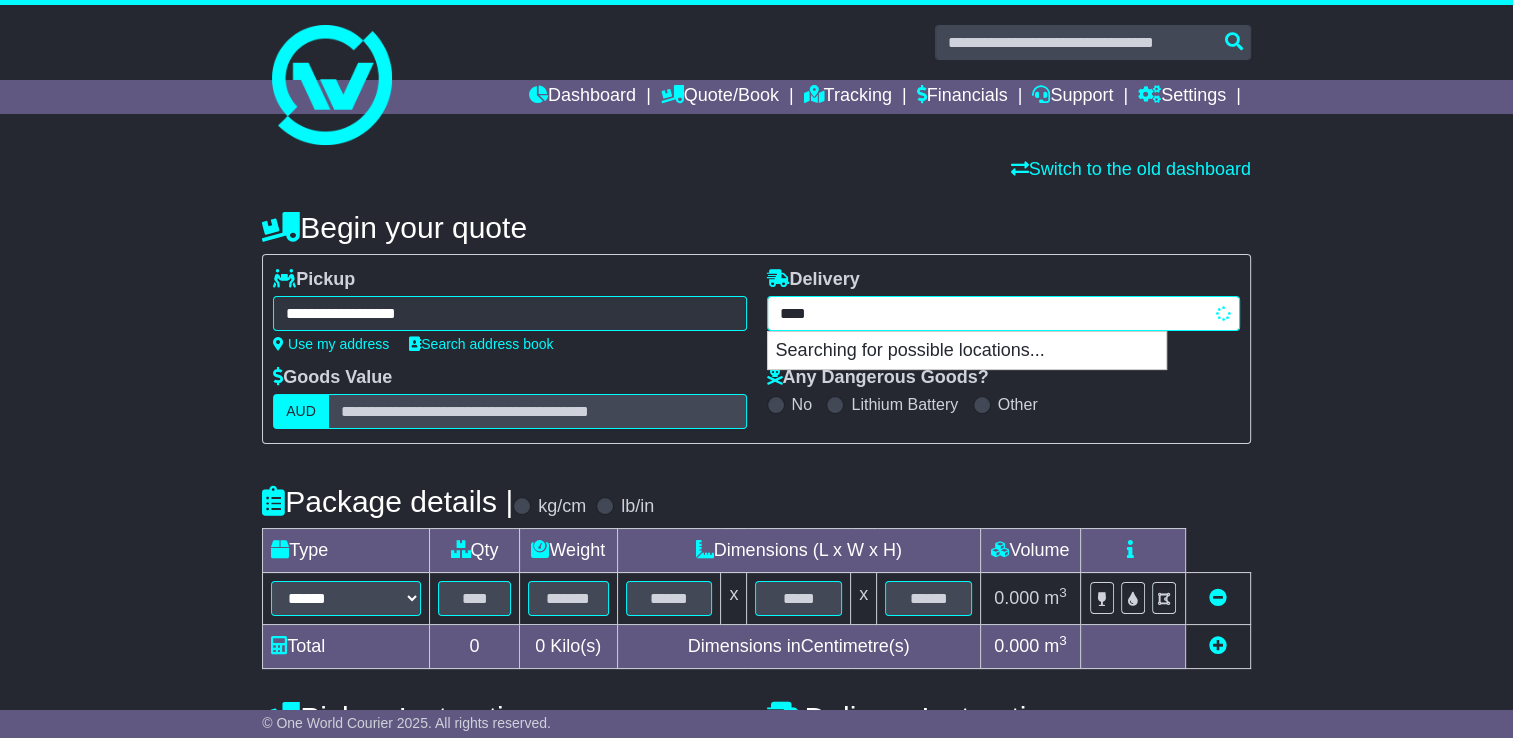 type on "********" 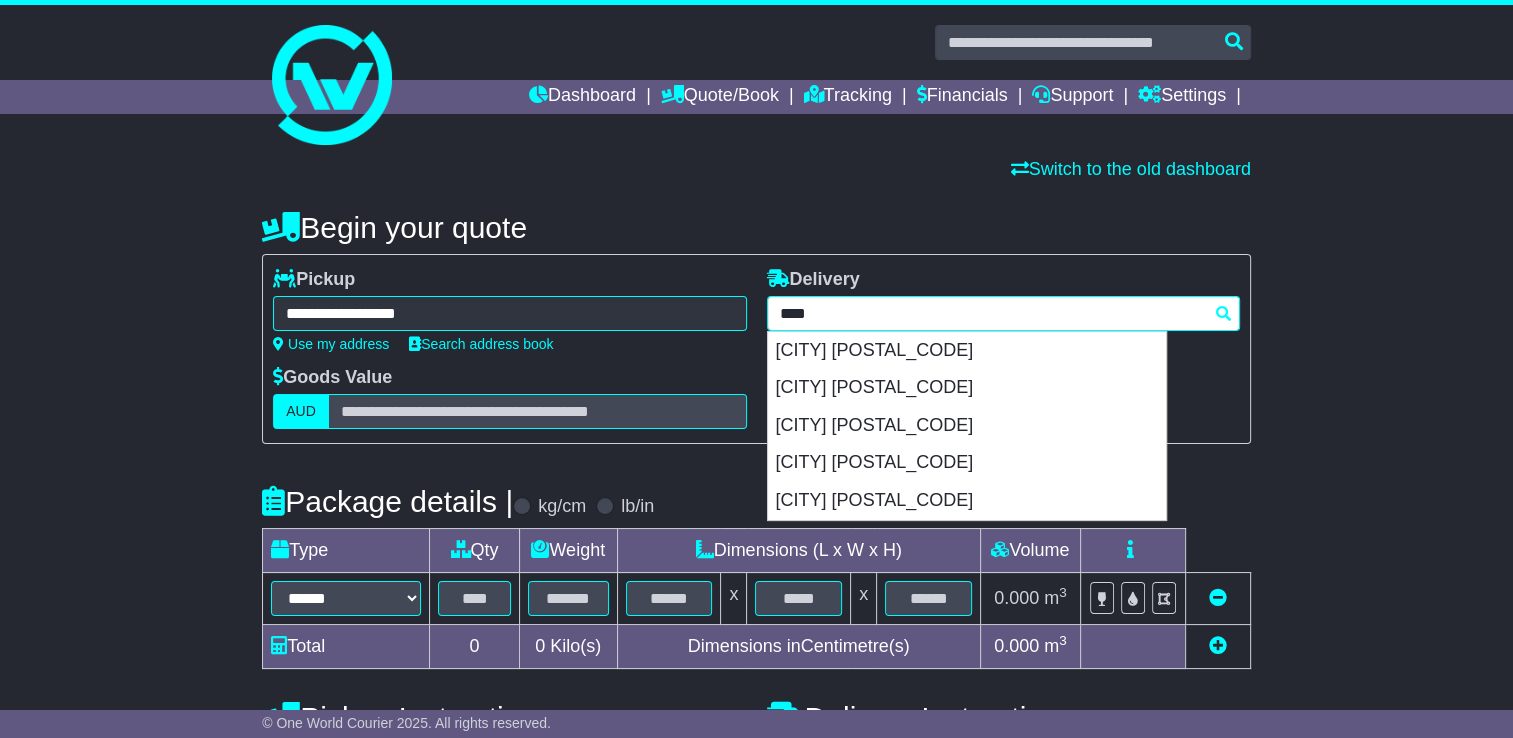 type 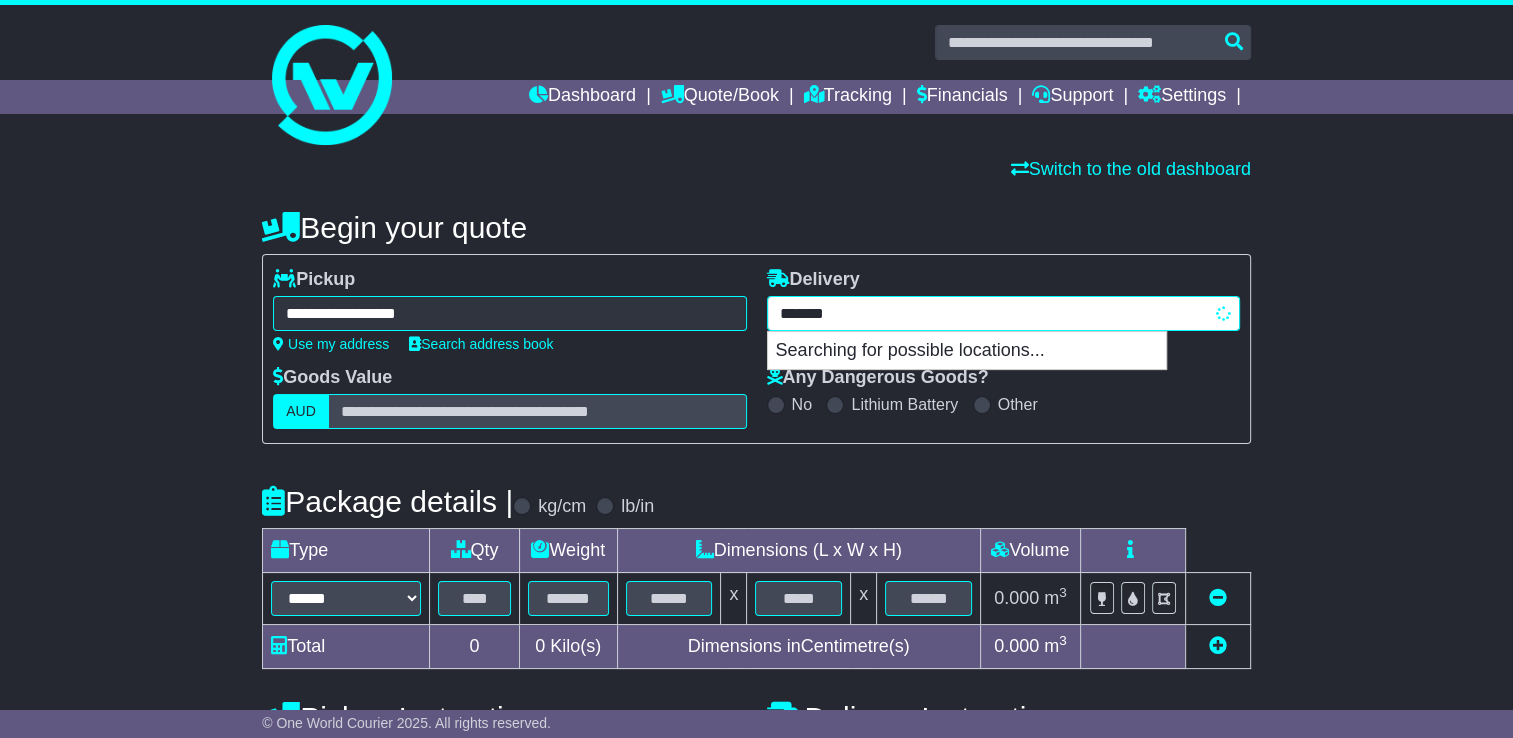 type on "********" 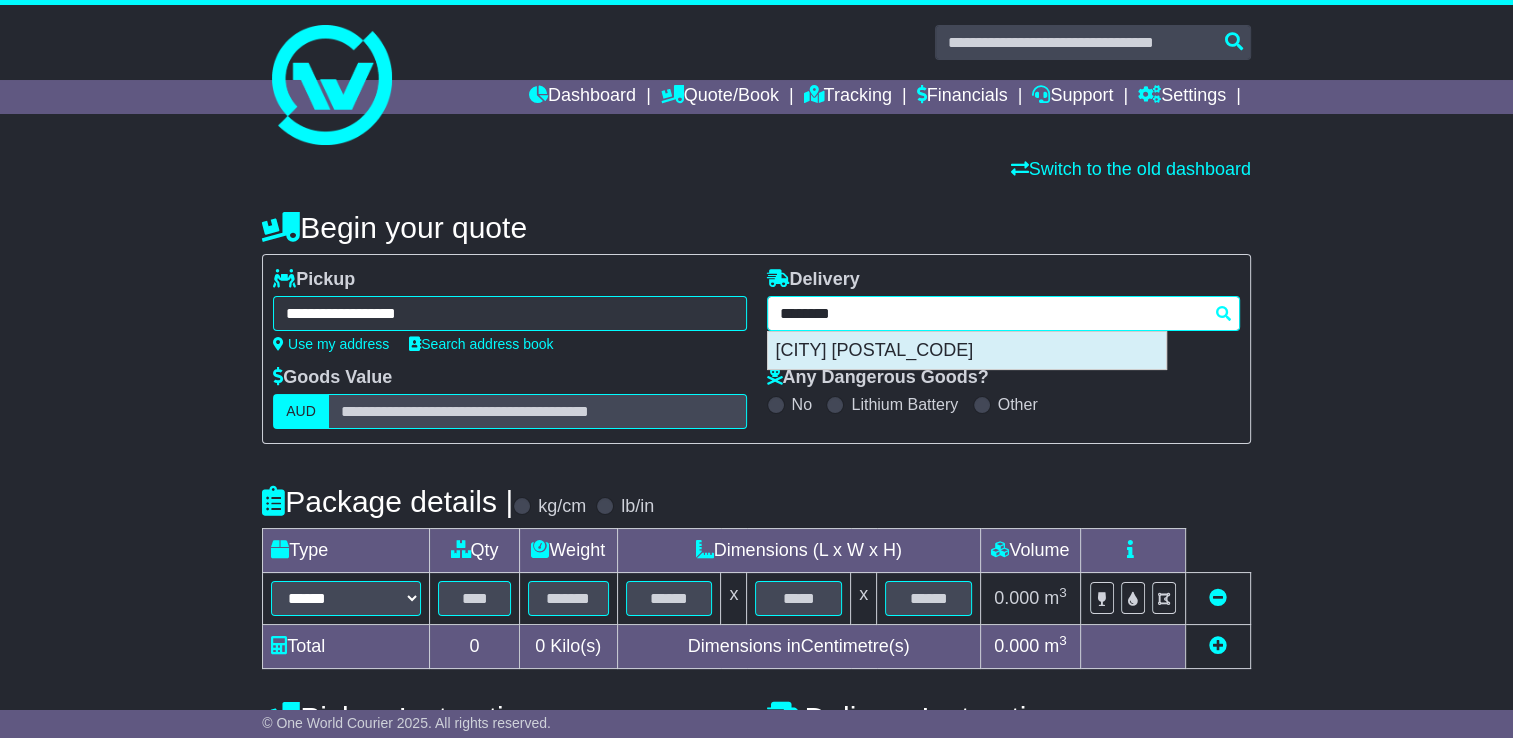 click on "[CITY] [POSTAL_CODE]" at bounding box center [967, 351] 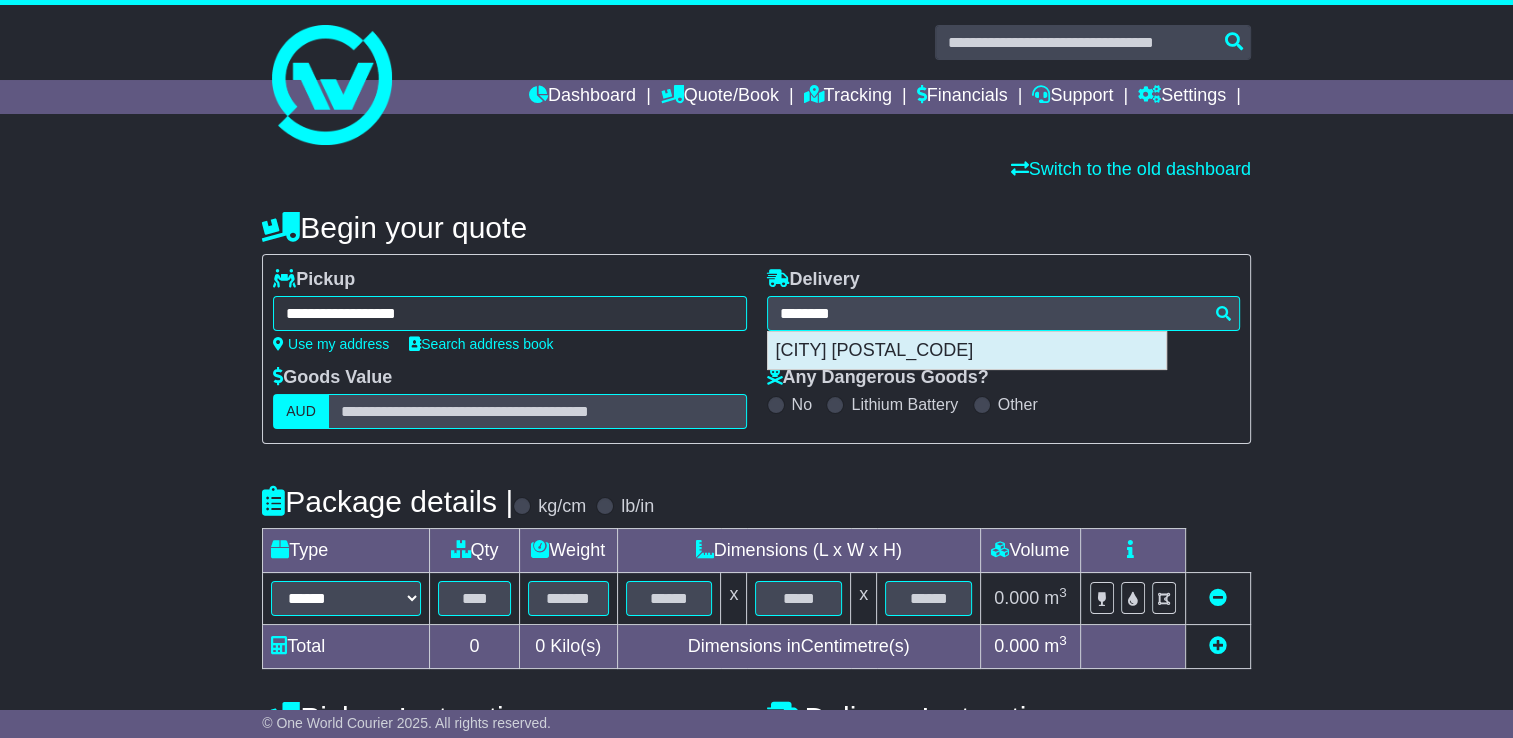 type on "**********" 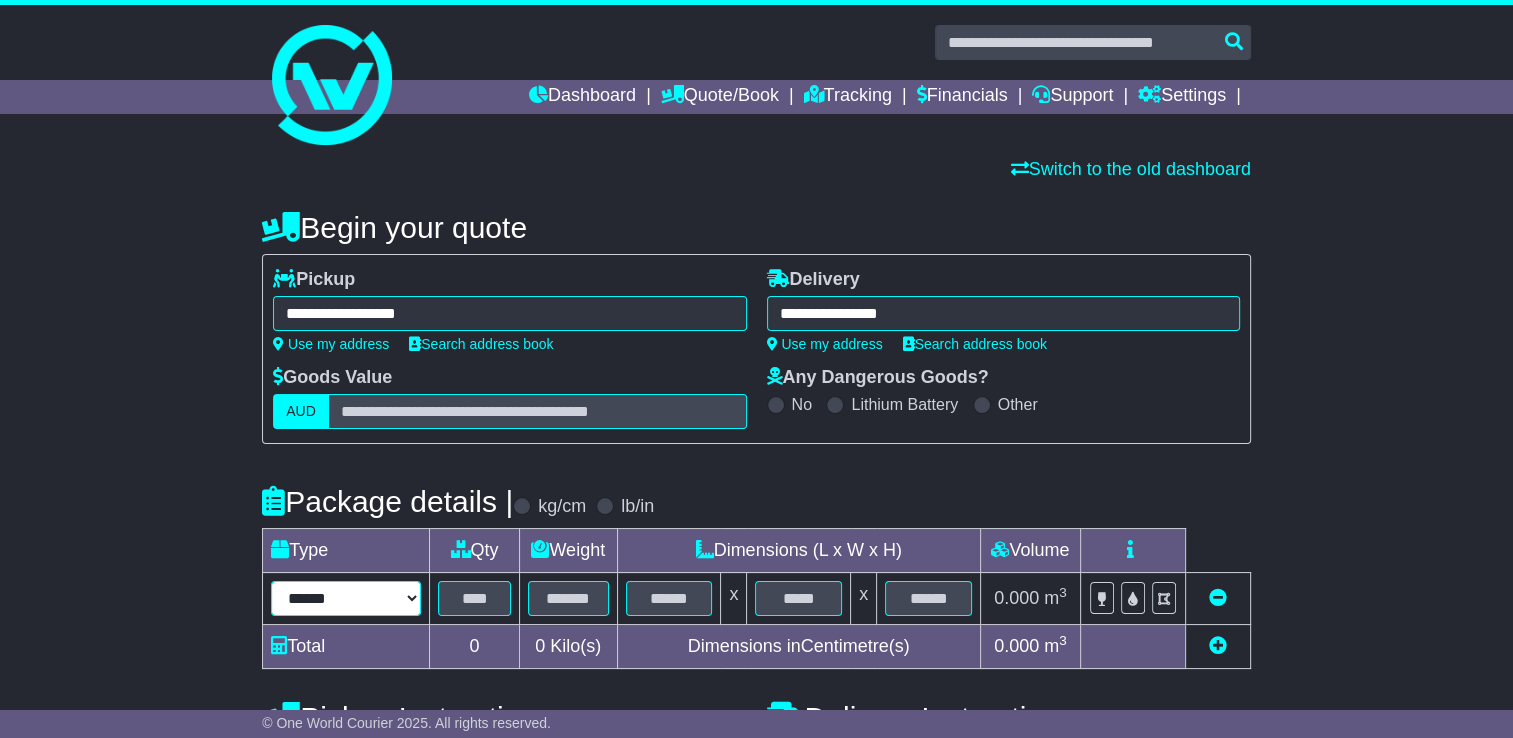click on "****** ****** *** ******** ***** **** **** ****** *** *******" at bounding box center (346, 598) 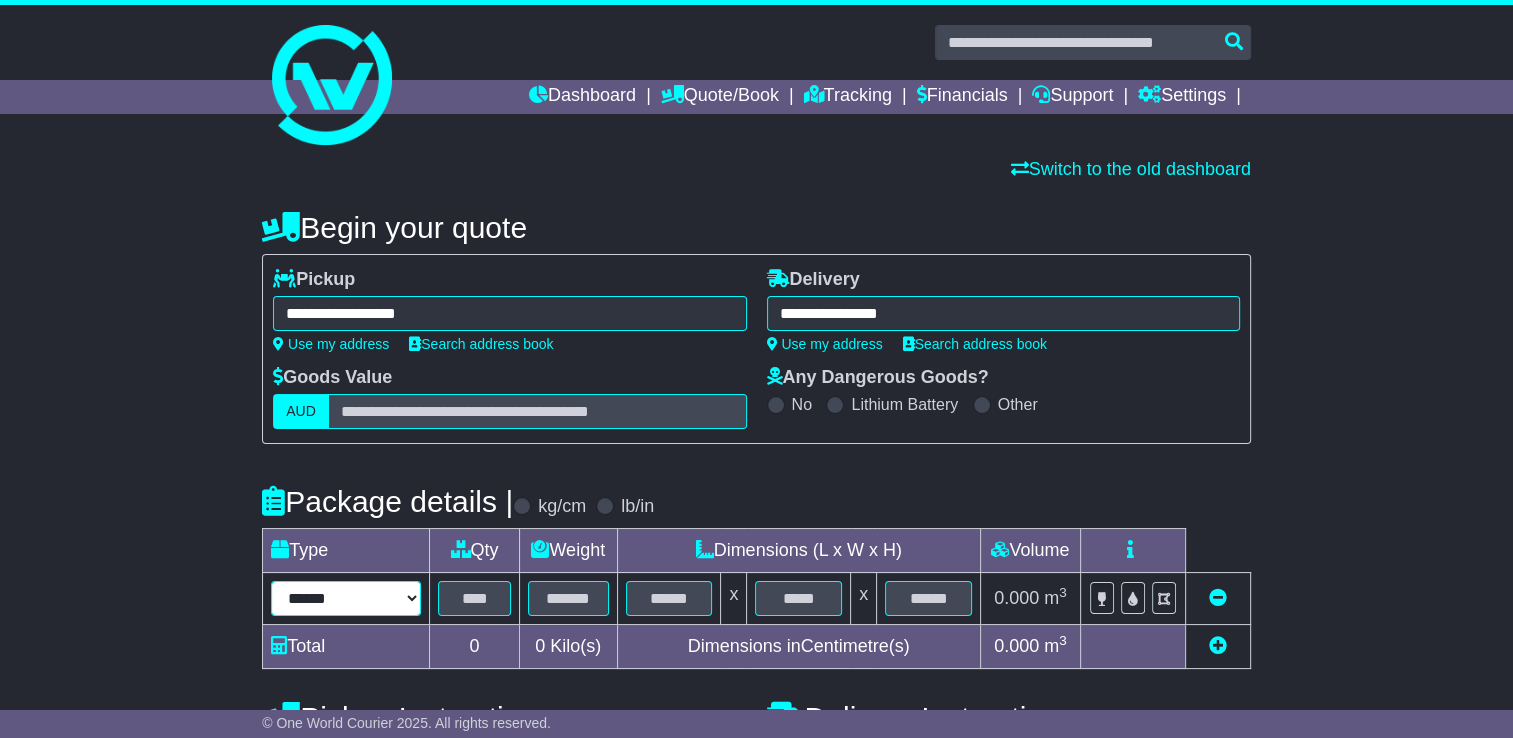 select on "*****" 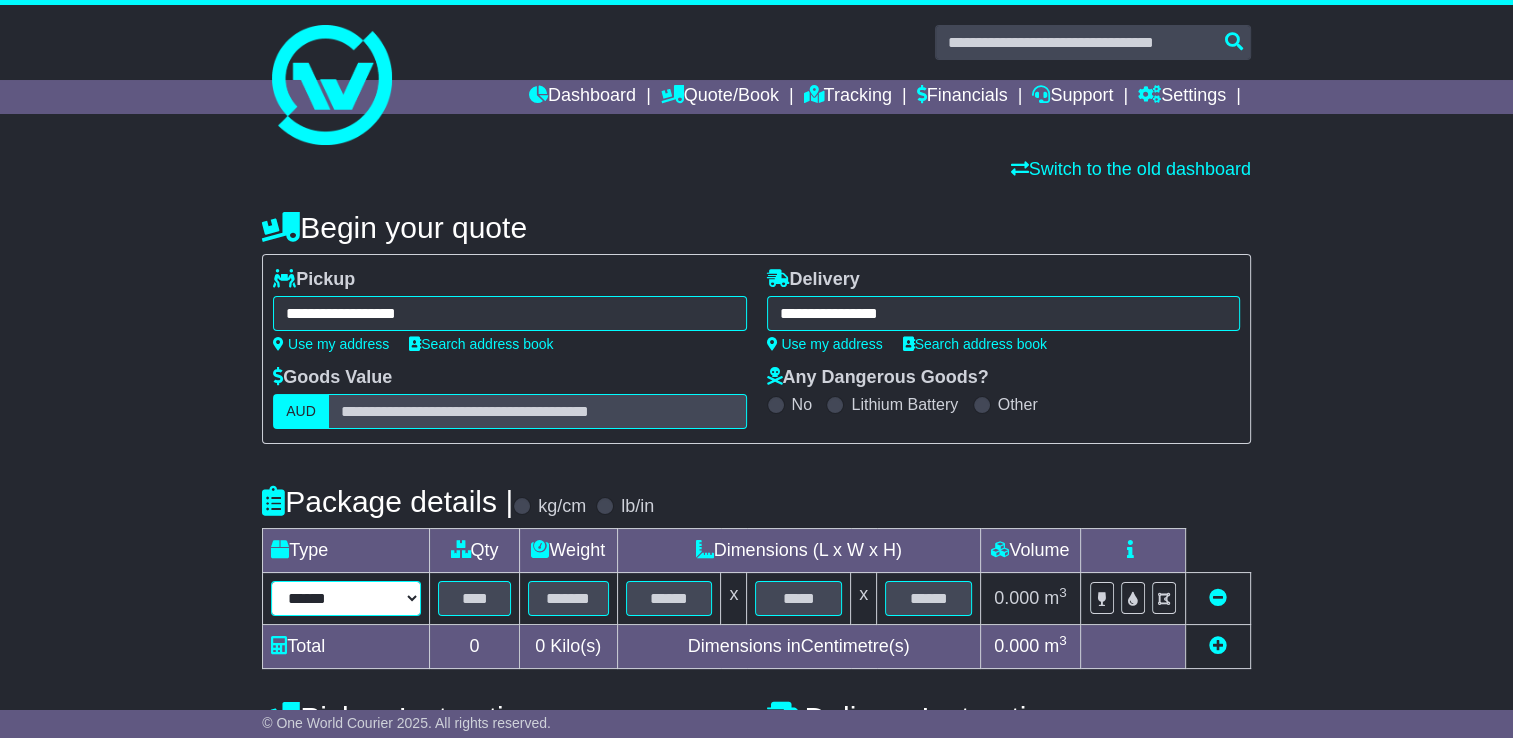 click on "****** ****** *** ******** ***** **** **** ****** *** *******" at bounding box center (346, 598) 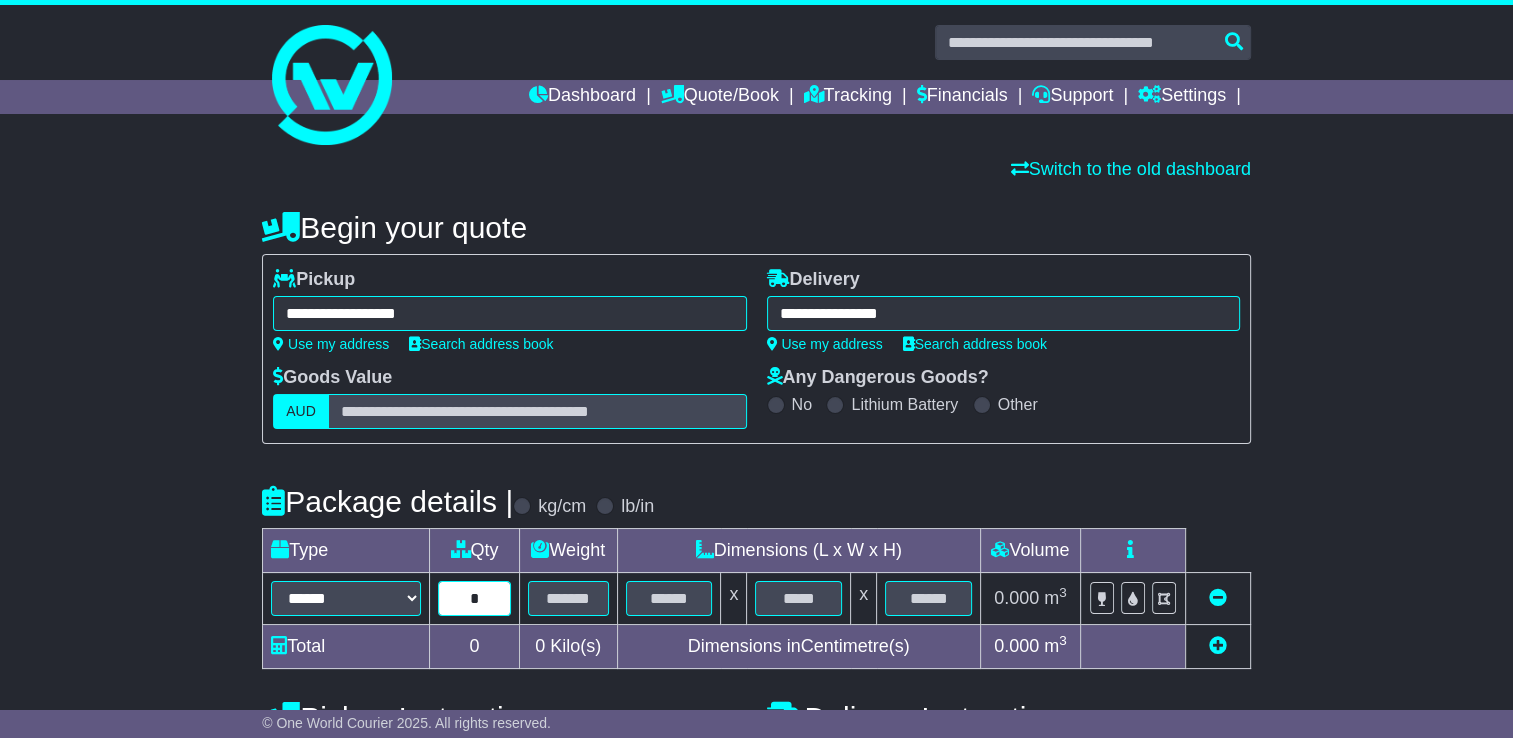 type on "*" 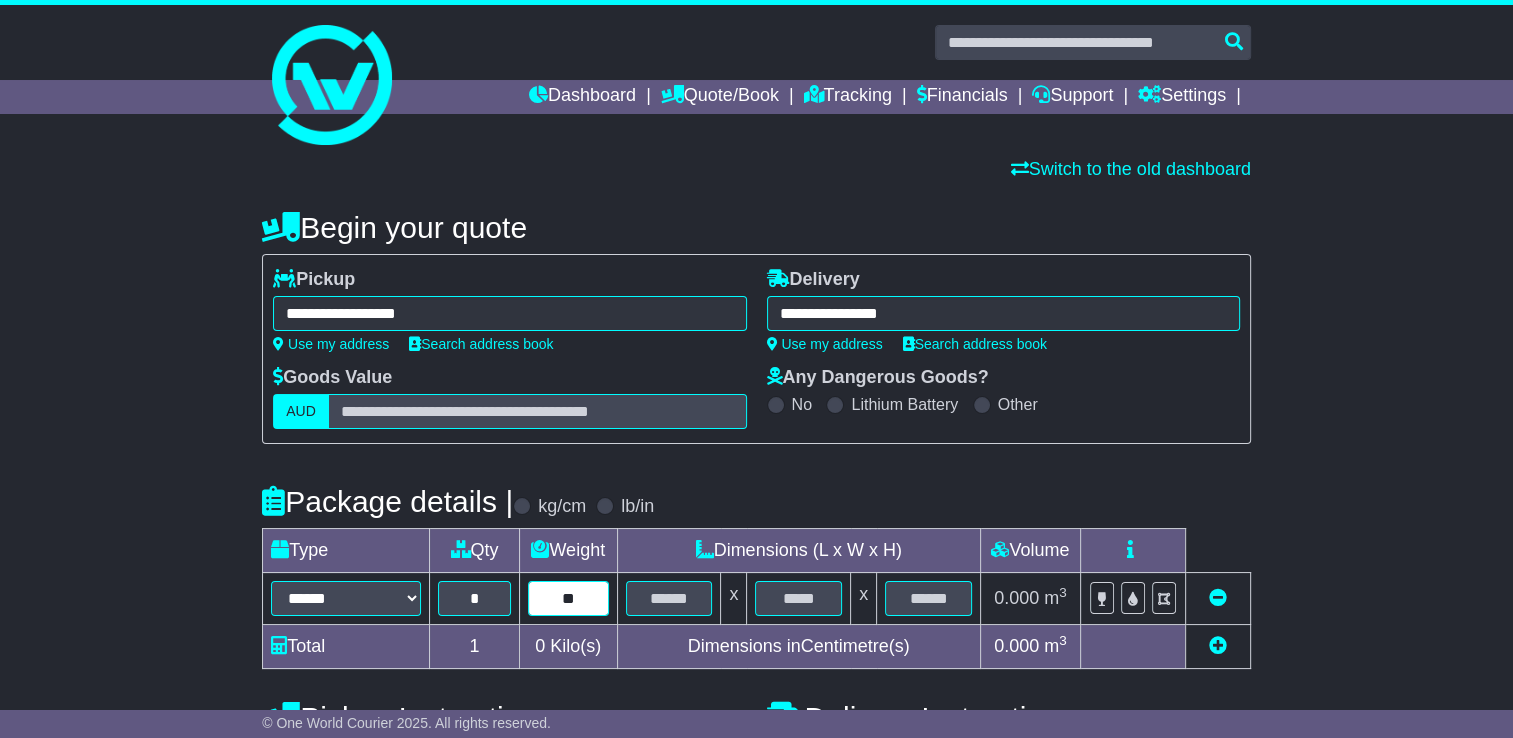 type on "**" 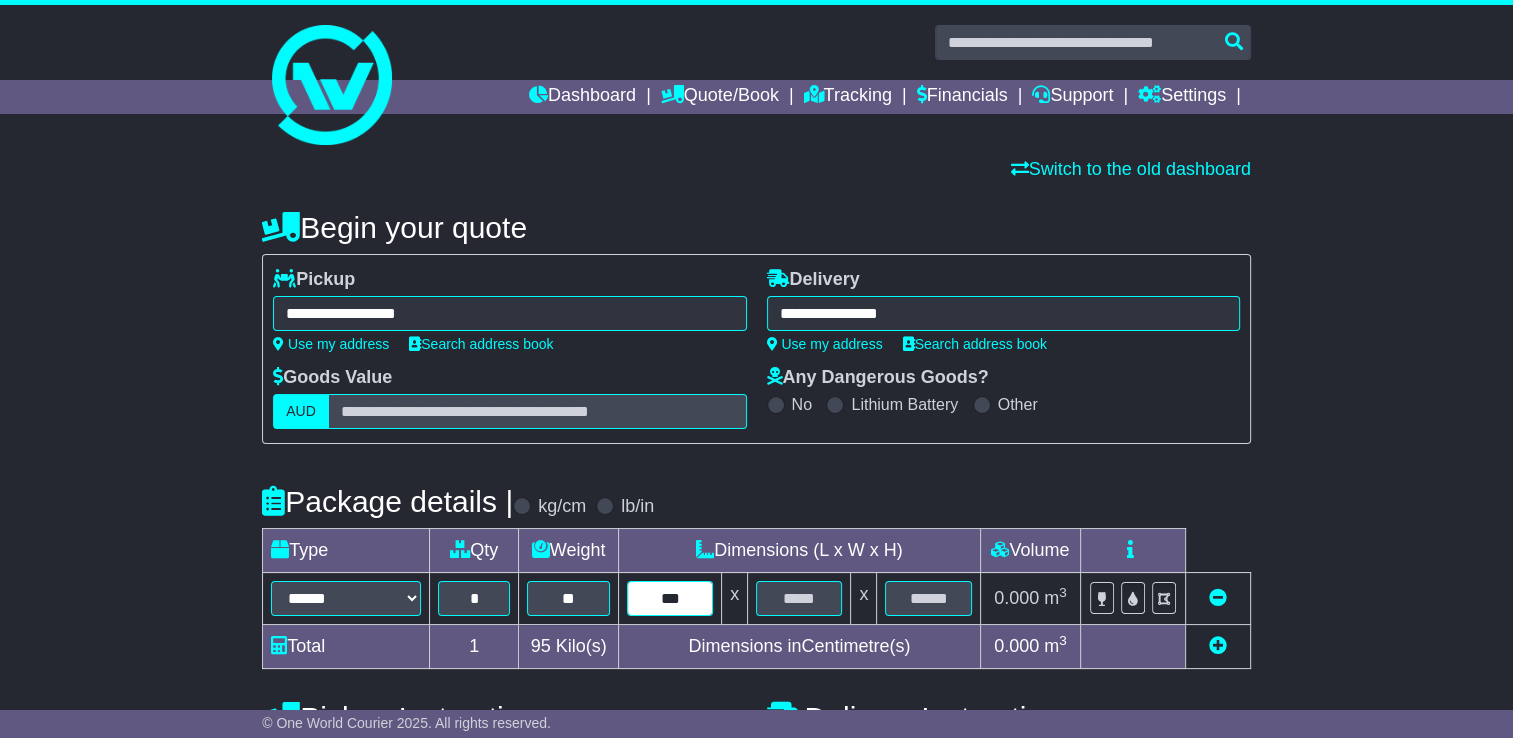 type on "***" 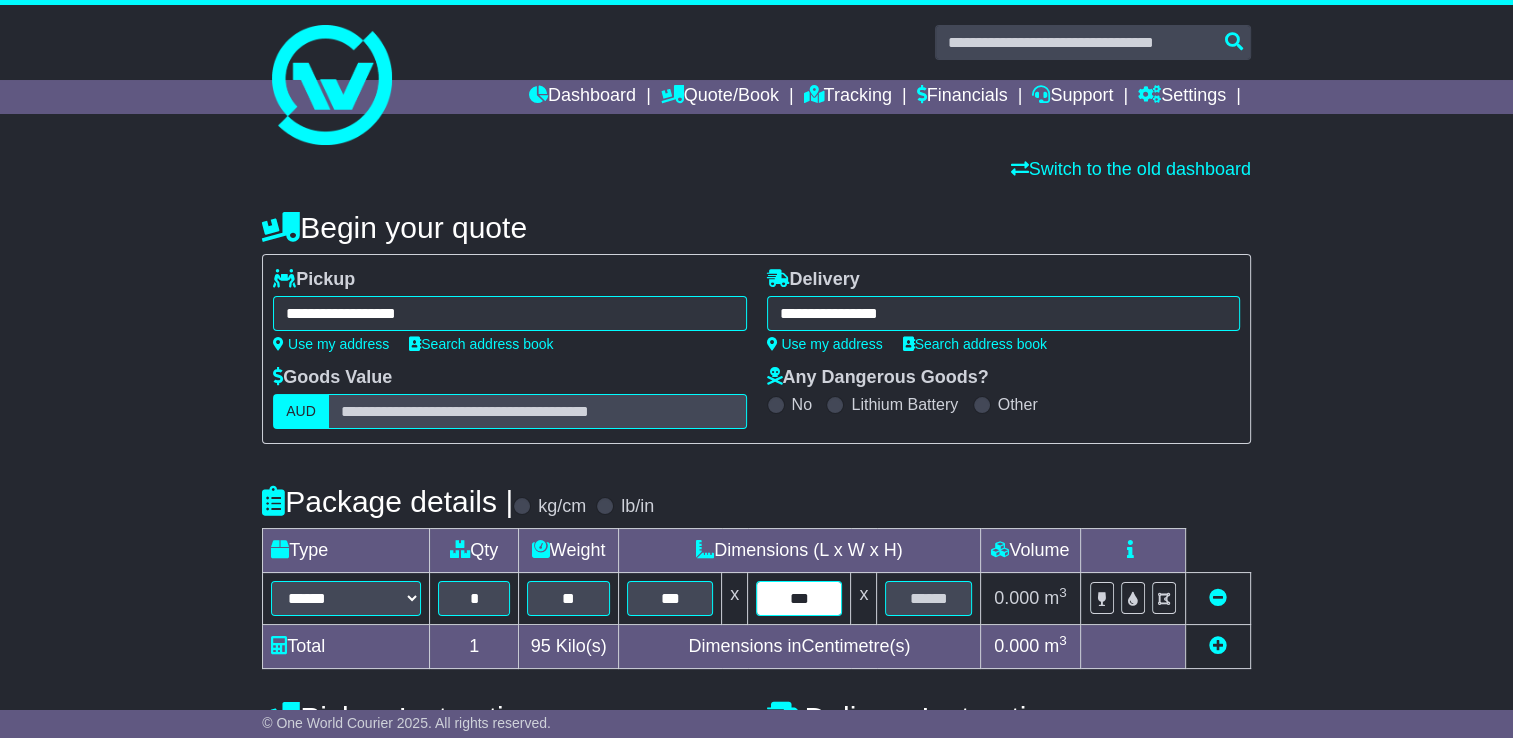 type on "***" 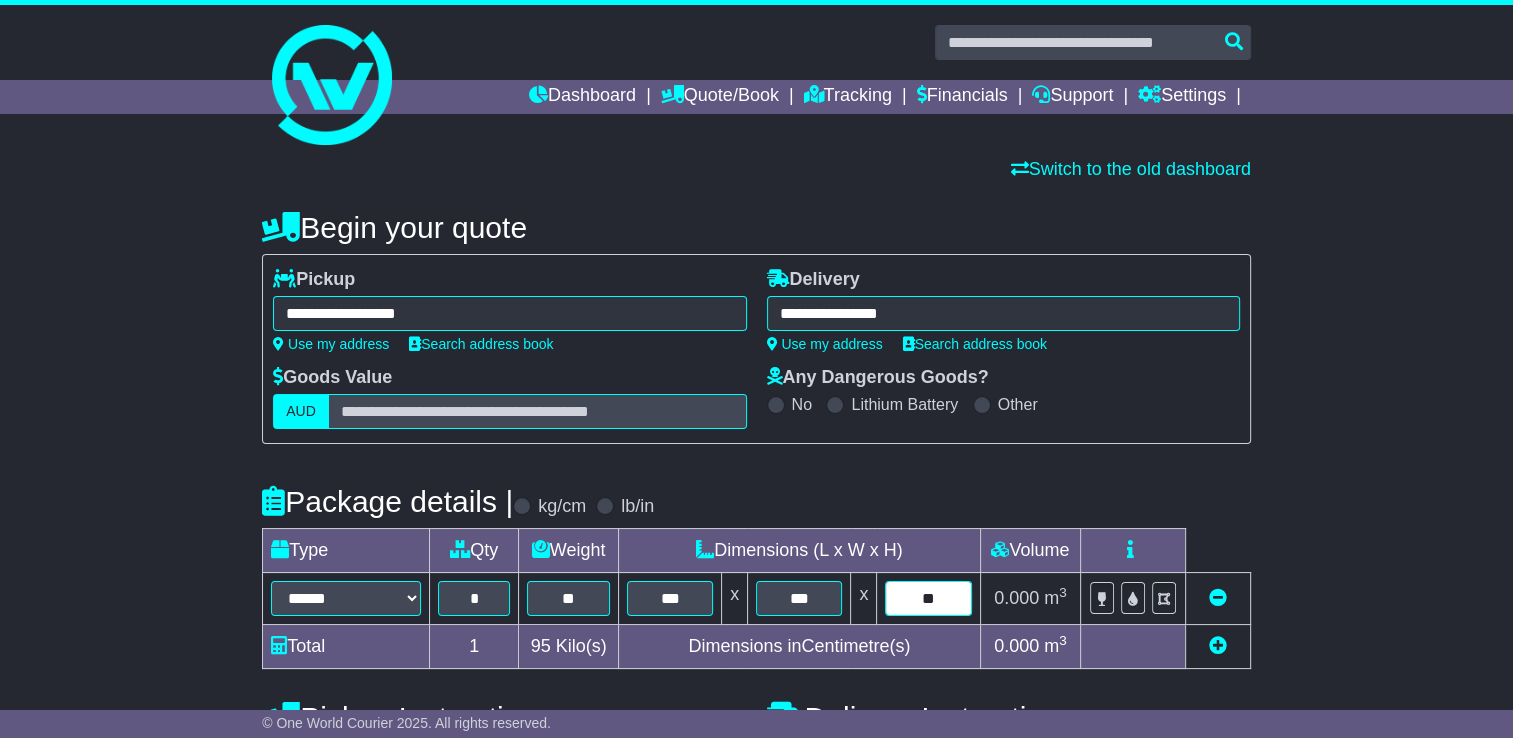 type on "**" 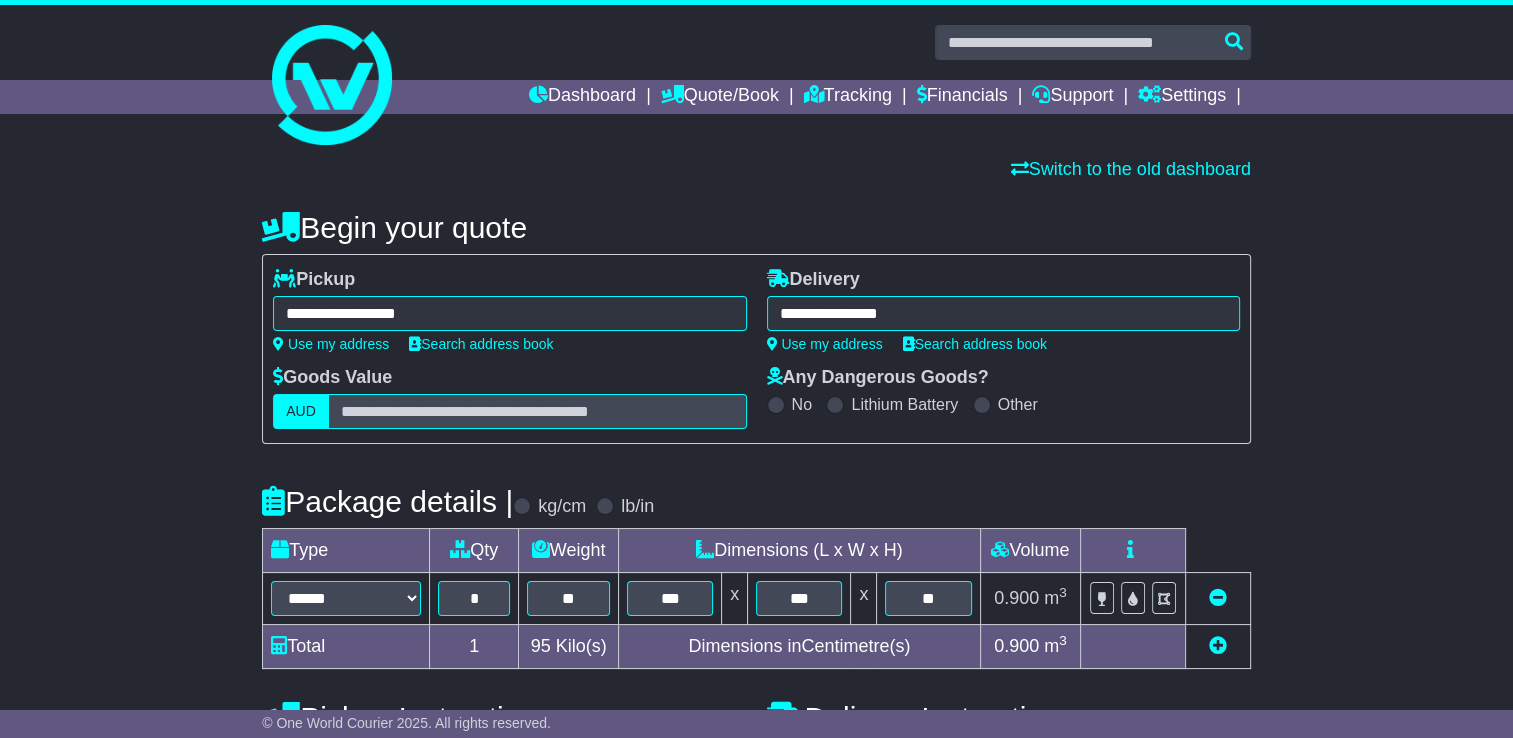 click on "**********" at bounding box center [756, 692] 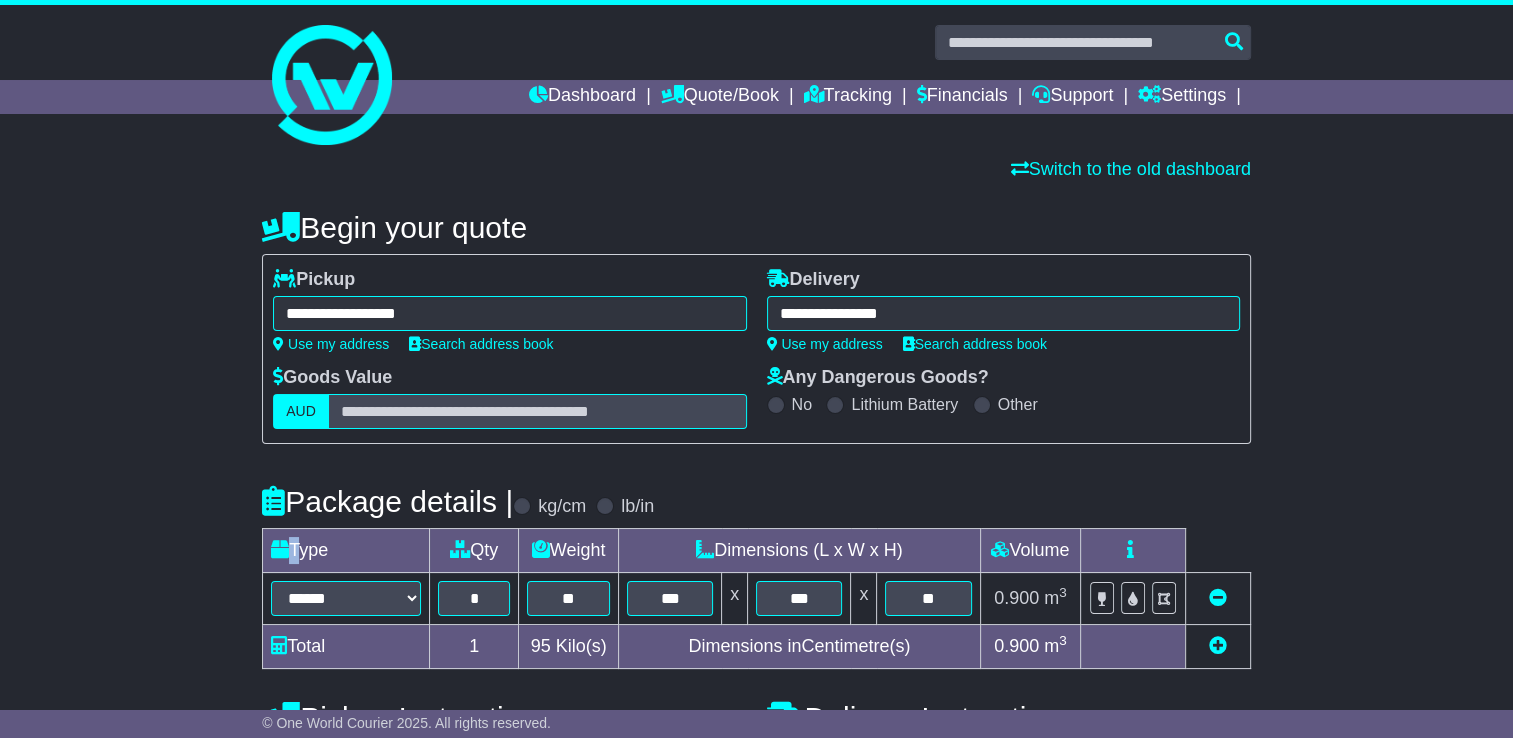 click on "**********" at bounding box center (756, 692) 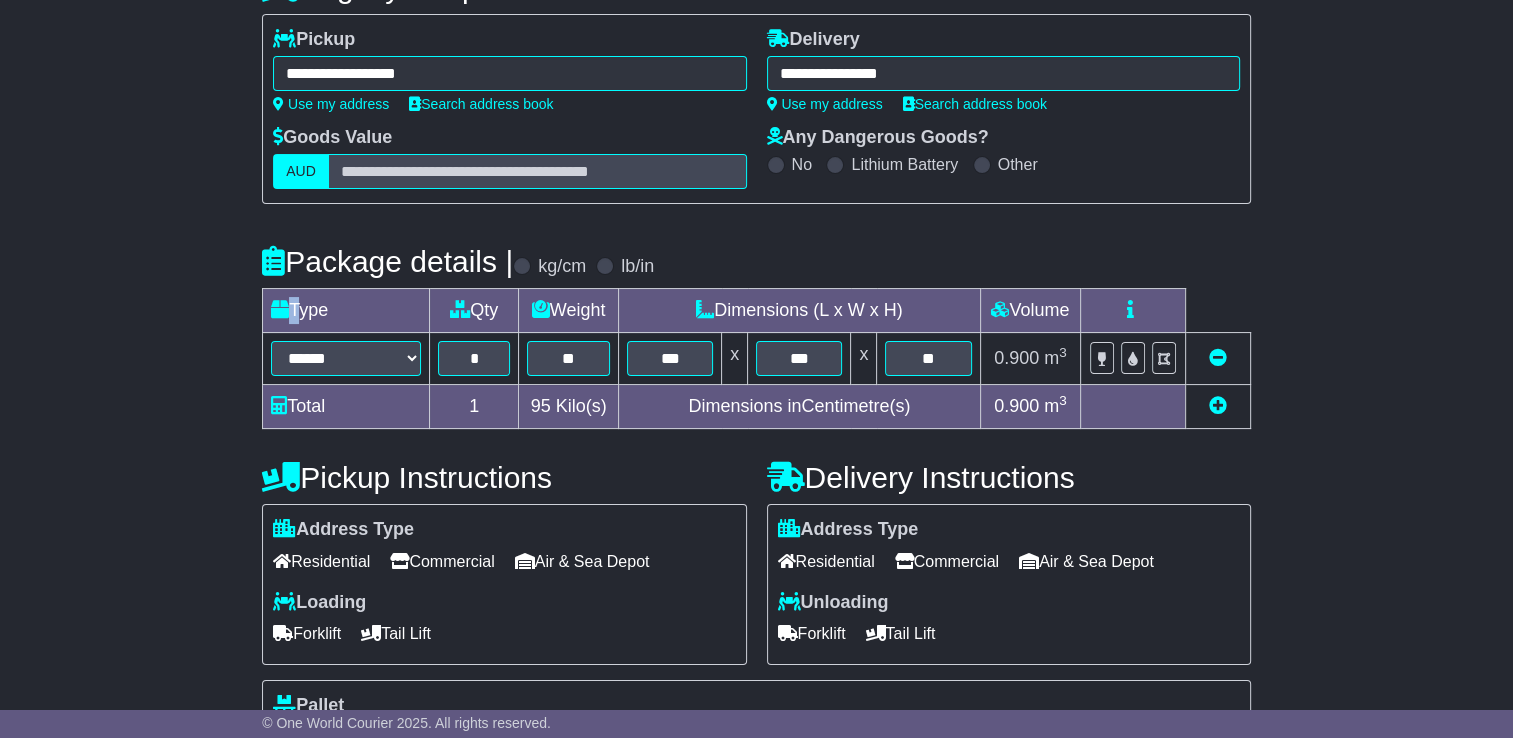 scroll, scrollTop: 280, scrollLeft: 0, axis: vertical 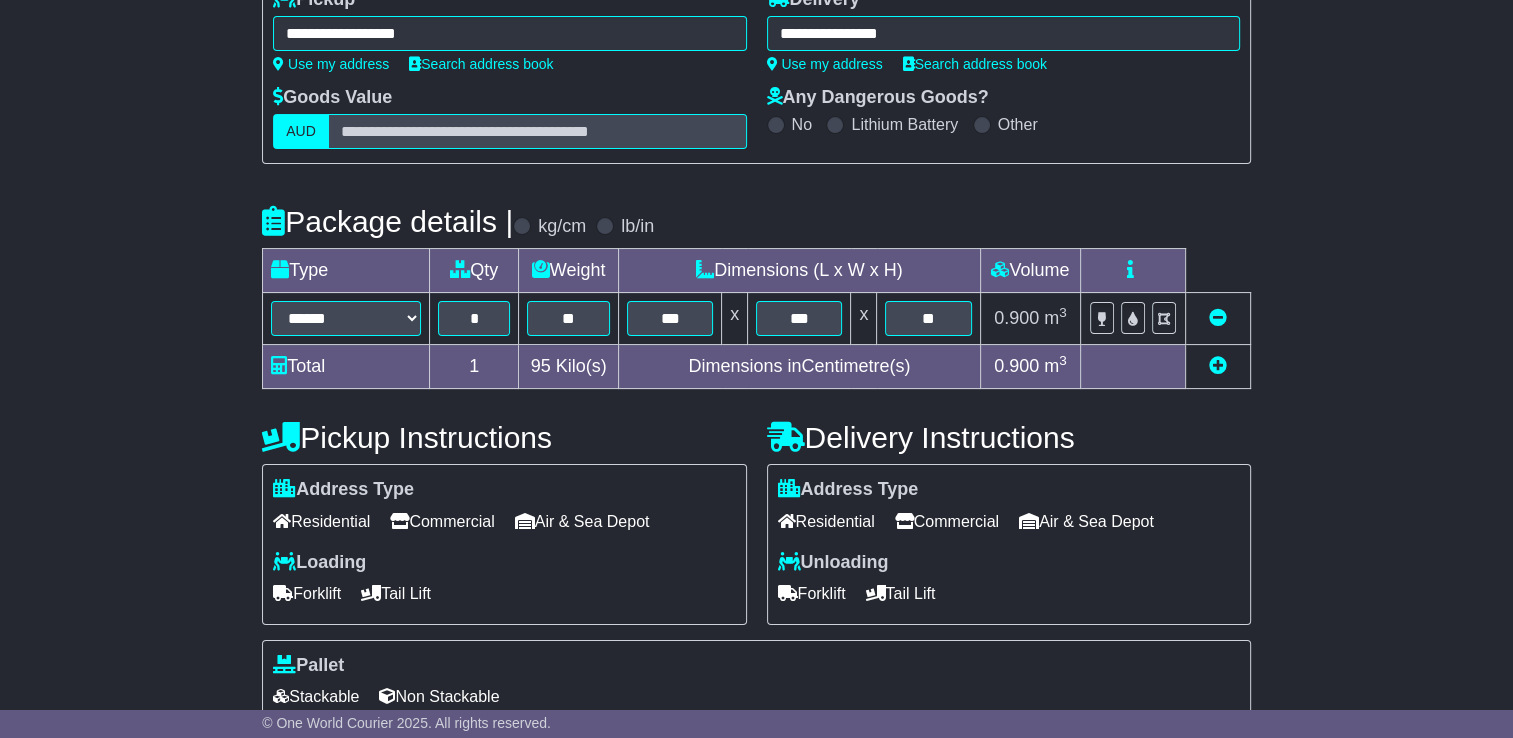 click on "Commercial" at bounding box center [442, 521] 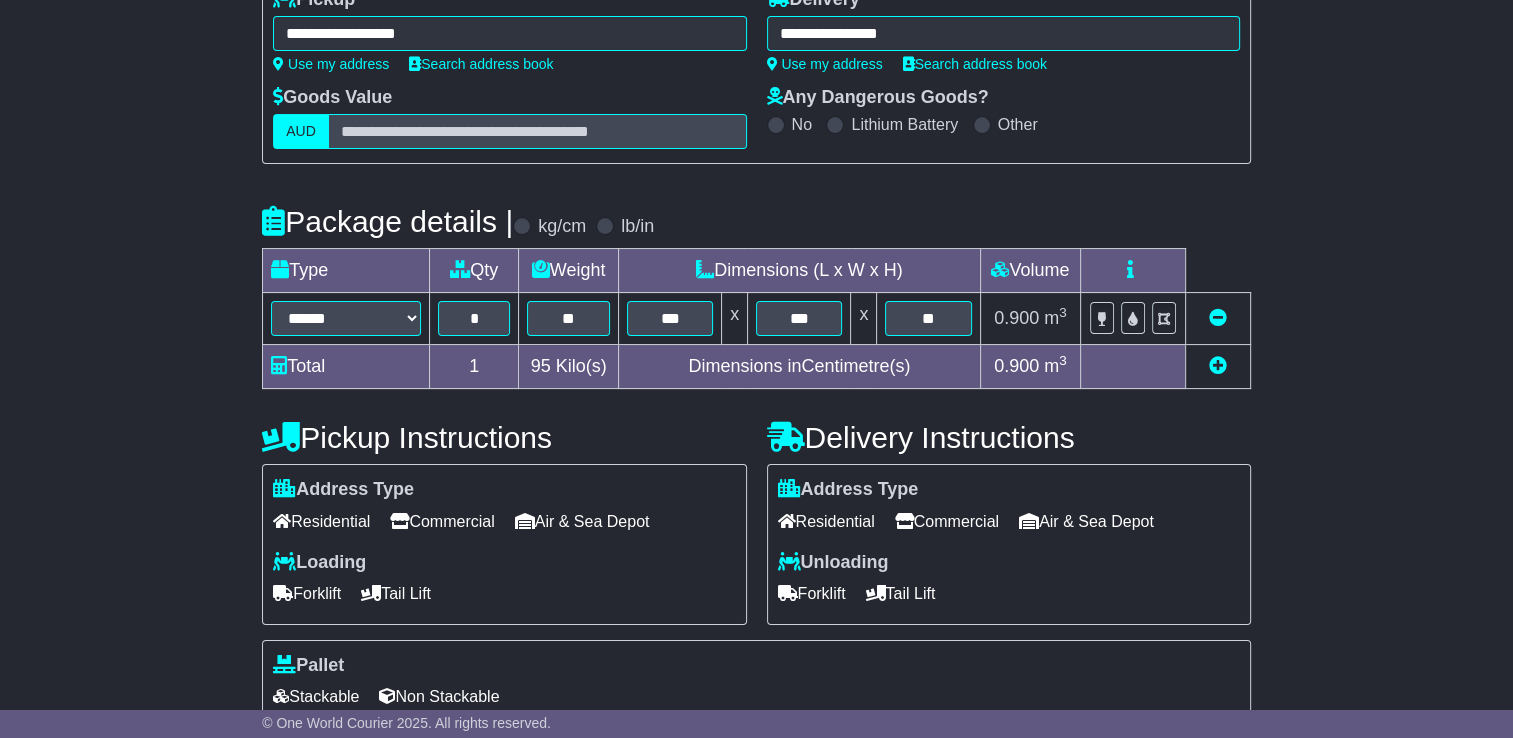 click on "Forklift" at bounding box center (307, 593) 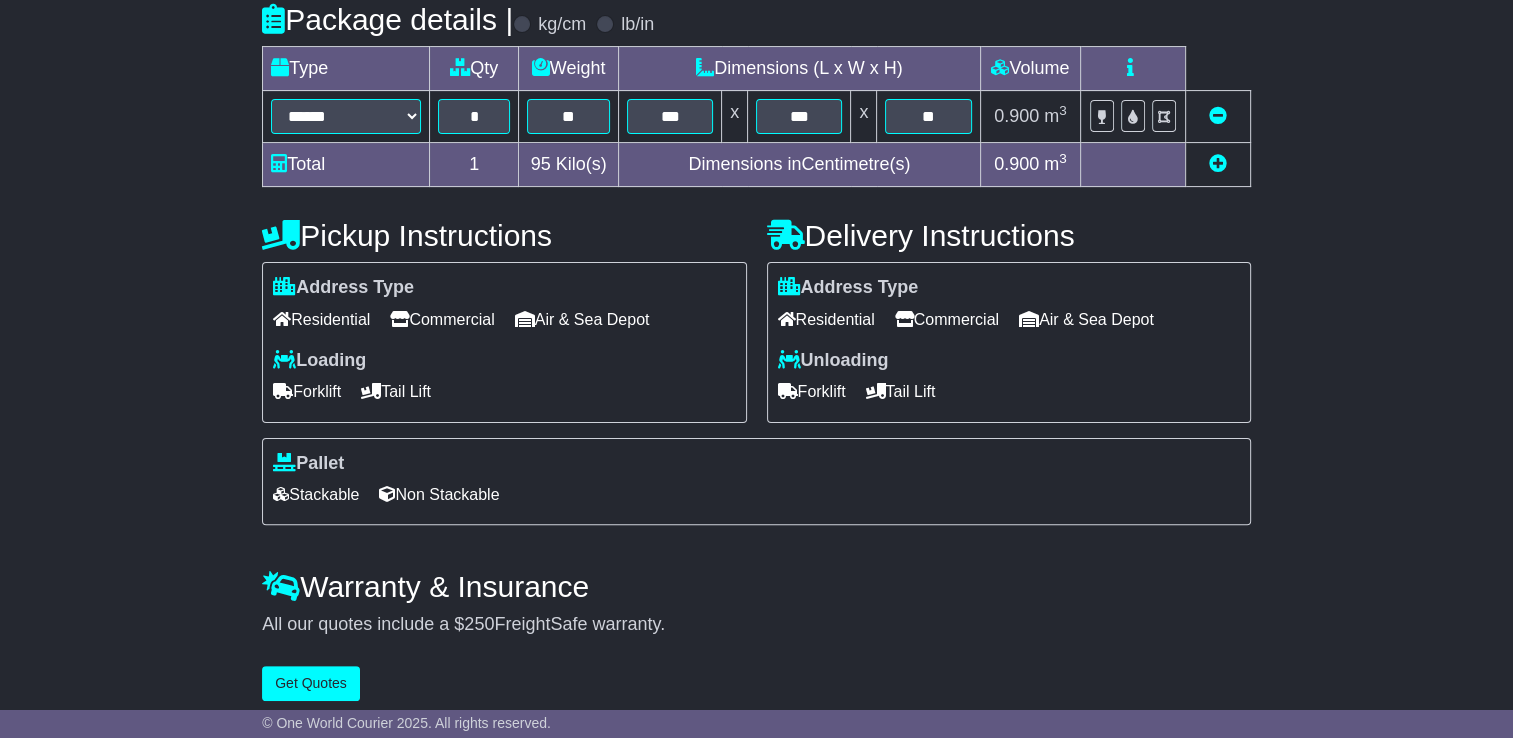 scroll, scrollTop: 495, scrollLeft: 0, axis: vertical 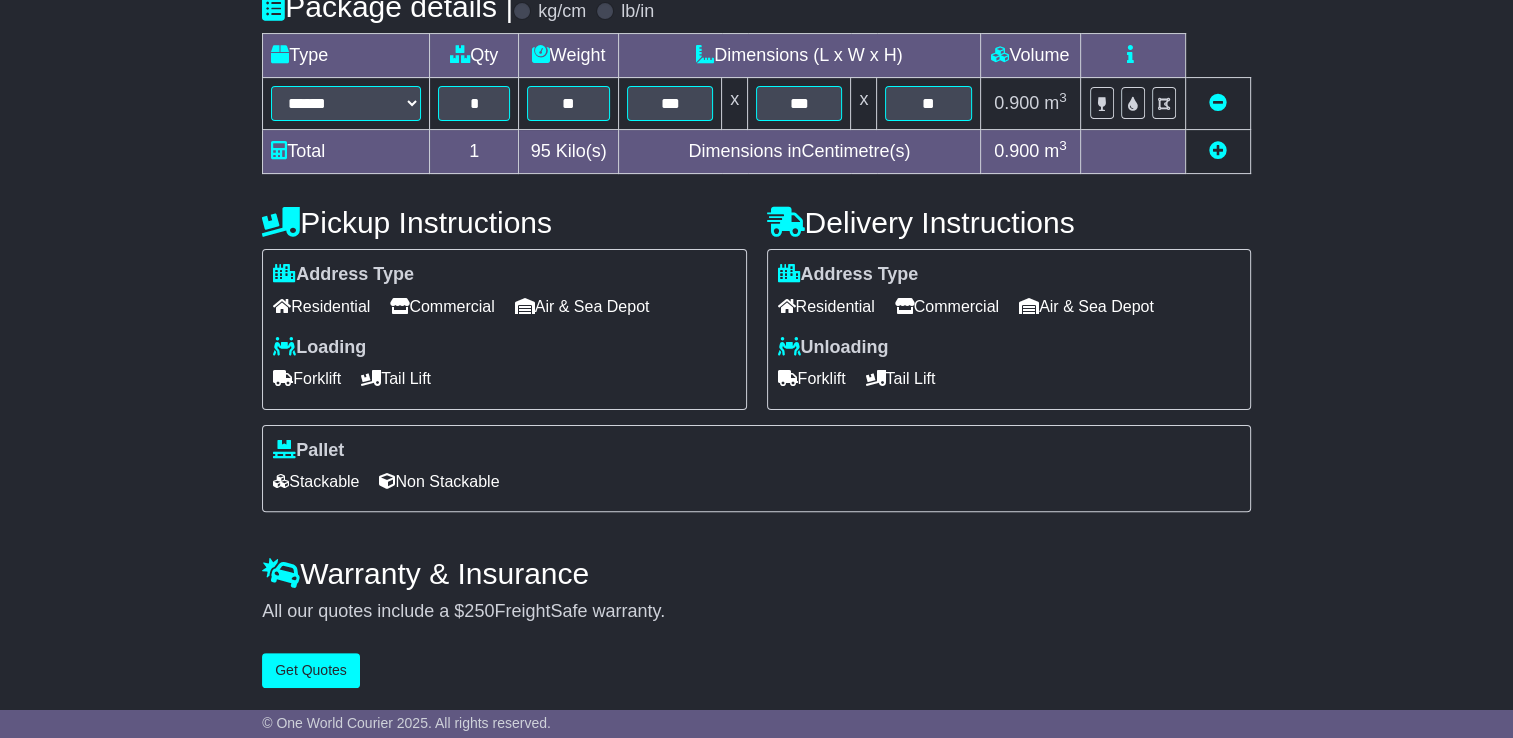 click on "Stackable" at bounding box center [316, 481] 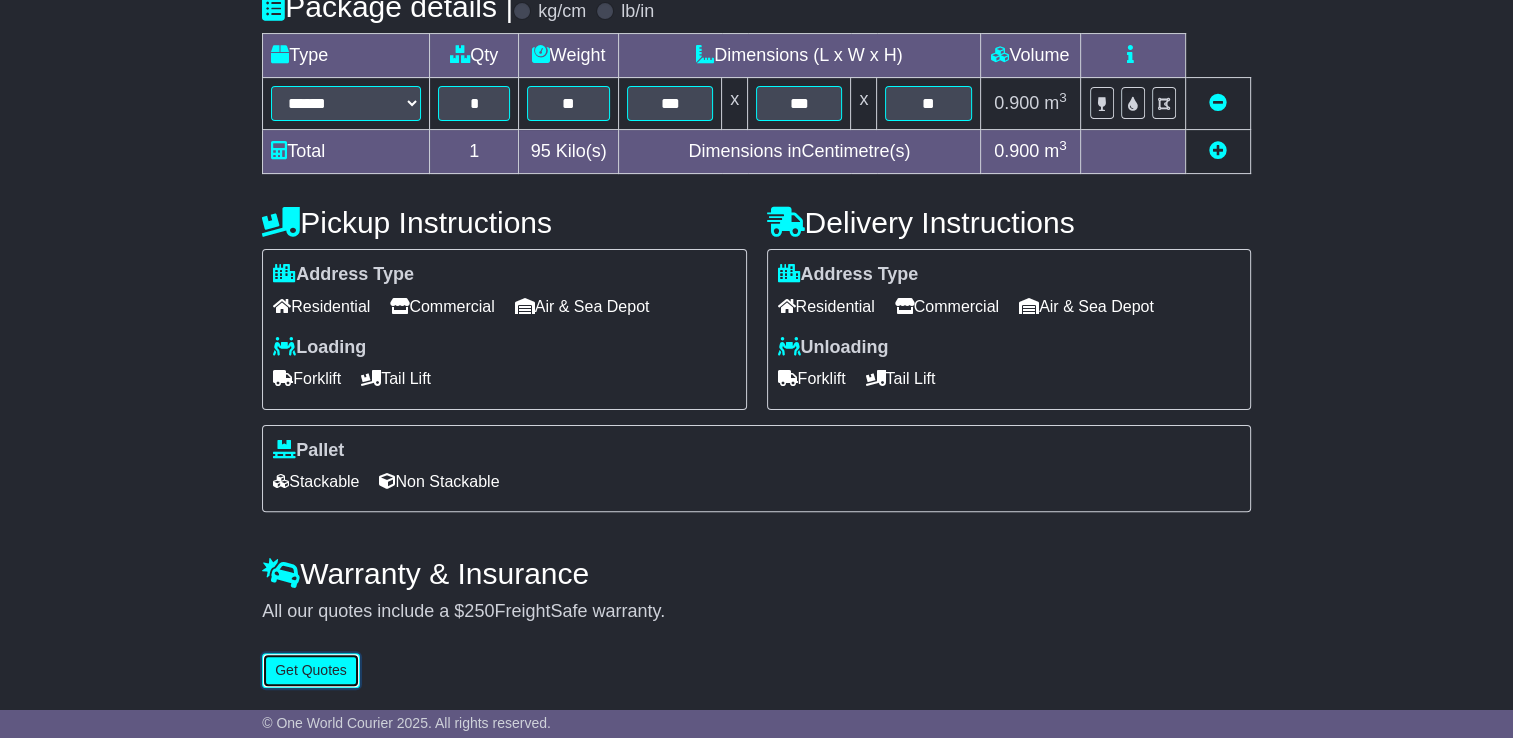 click on "Get Quotes" at bounding box center [311, 670] 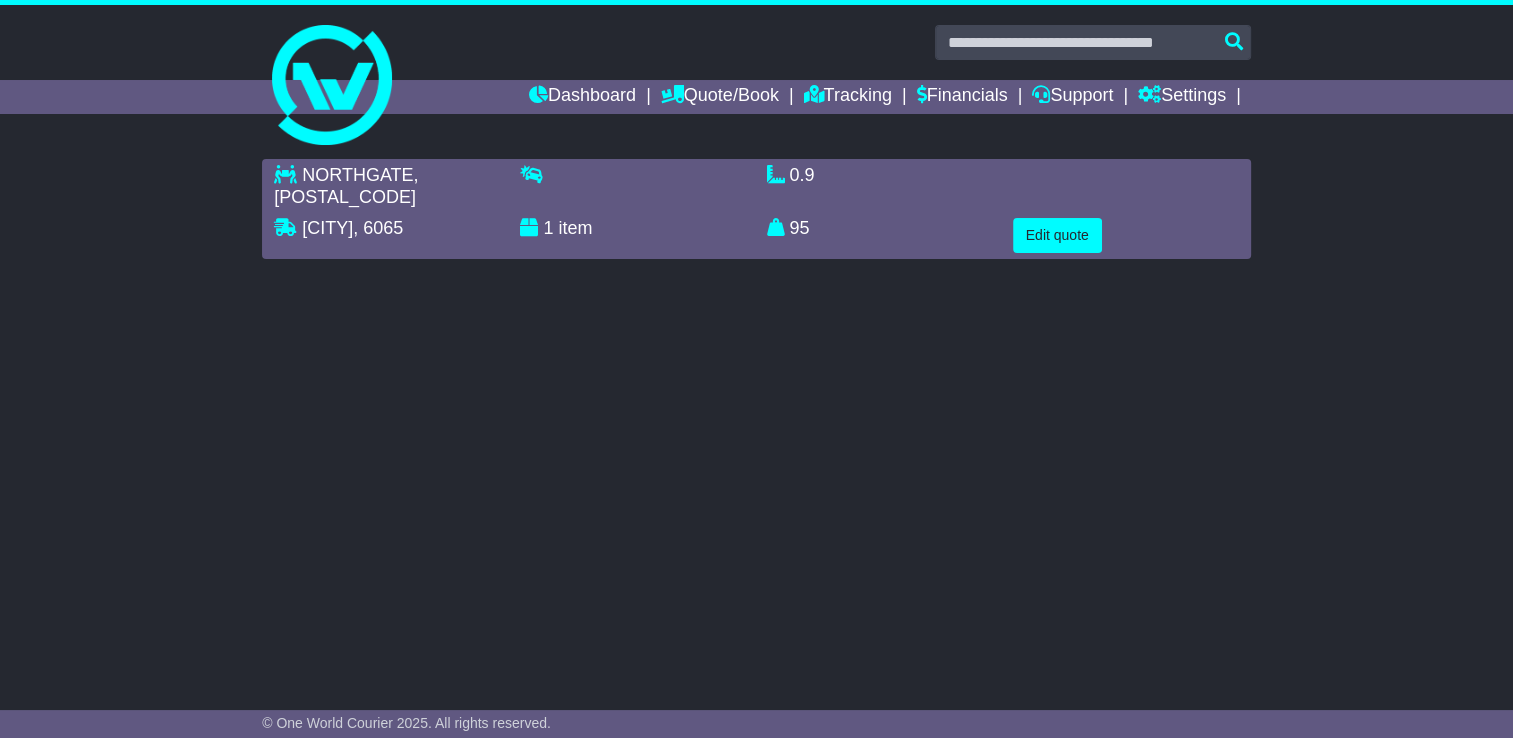 scroll, scrollTop: 0, scrollLeft: 0, axis: both 